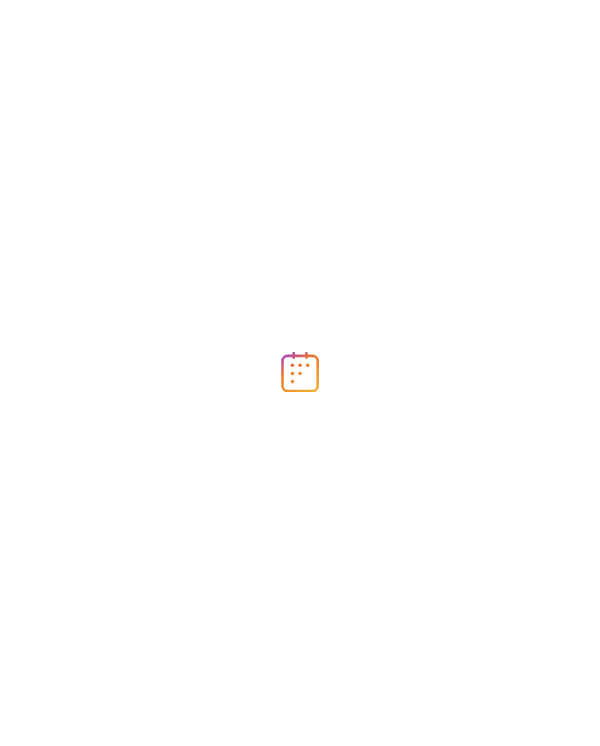 scroll, scrollTop: 0, scrollLeft: 0, axis: both 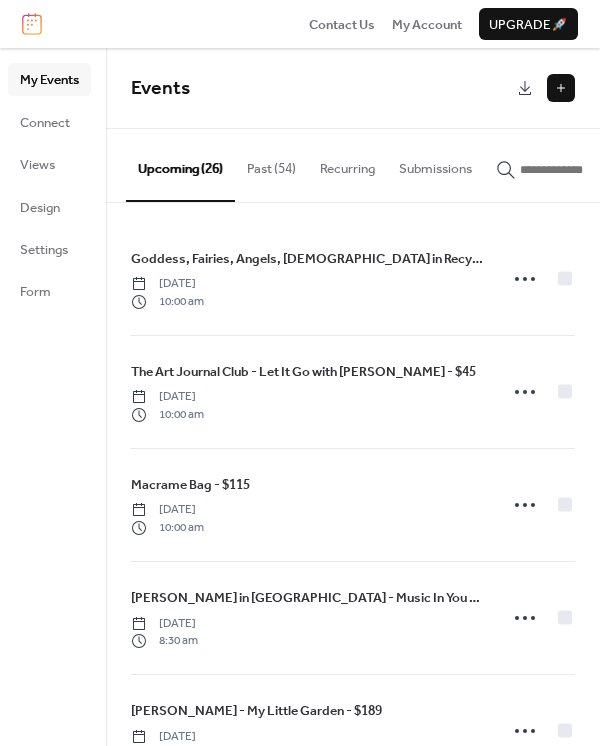 drag, startPoint x: 266, startPoint y: 162, endPoint x: 249, endPoint y: 164, distance: 17.117243 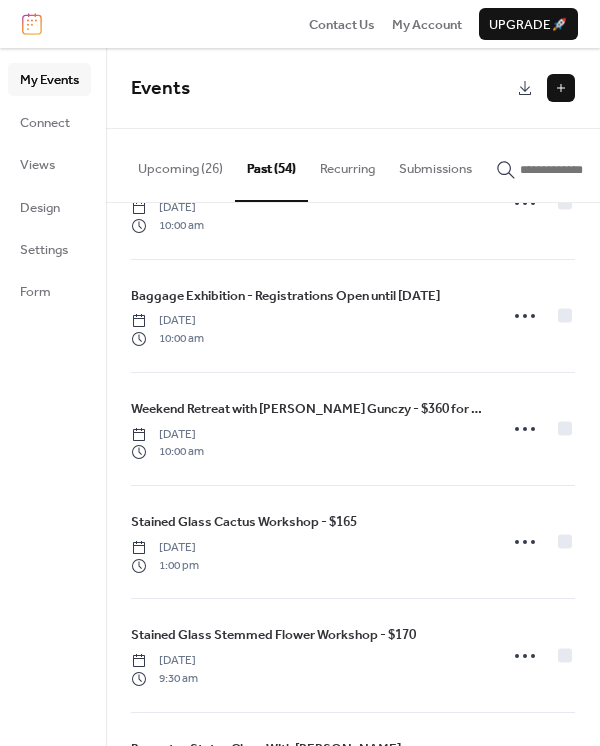 scroll, scrollTop: 3797, scrollLeft: 0, axis: vertical 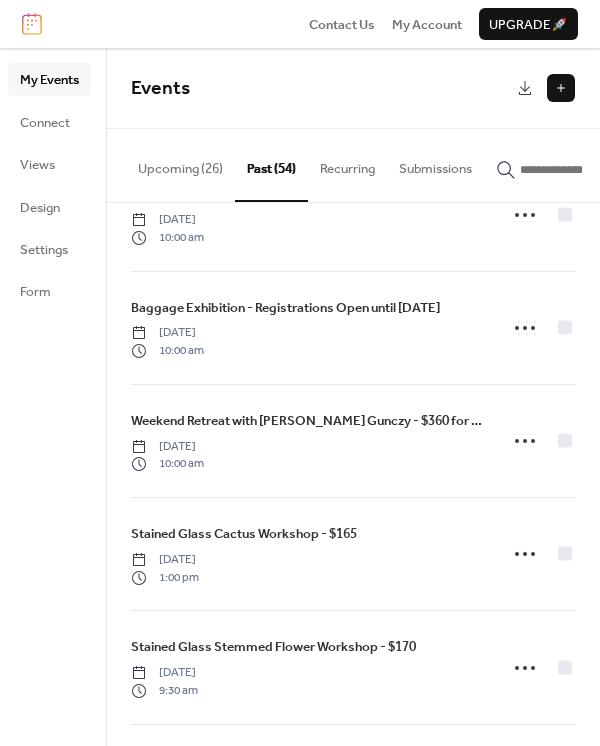 click on "Upcoming (26)" at bounding box center [180, 164] 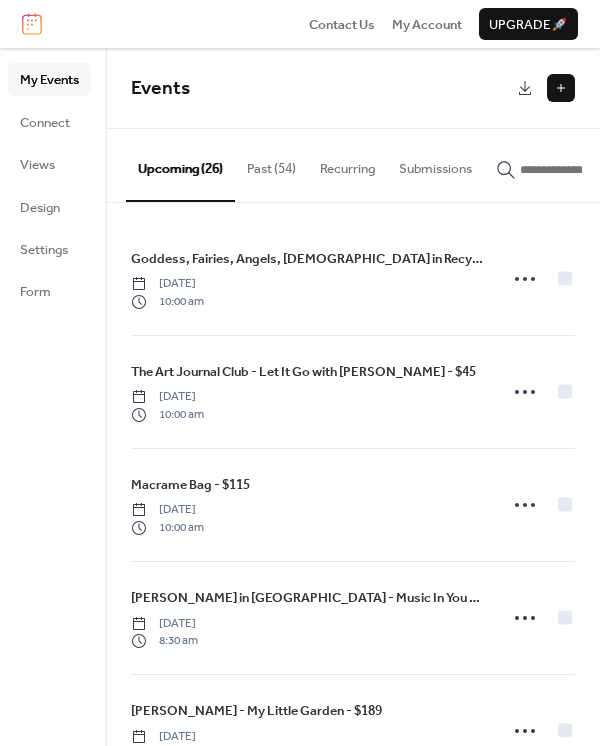 click at bounding box center [561, 88] 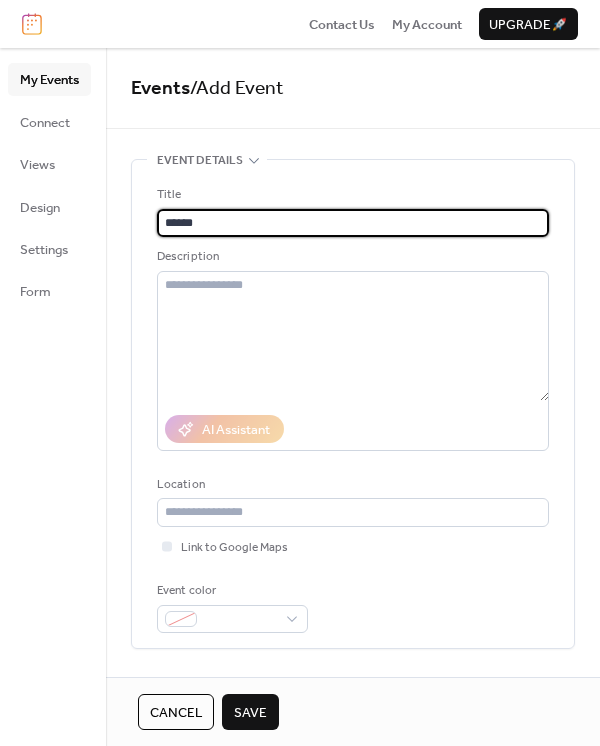 type on "**********" 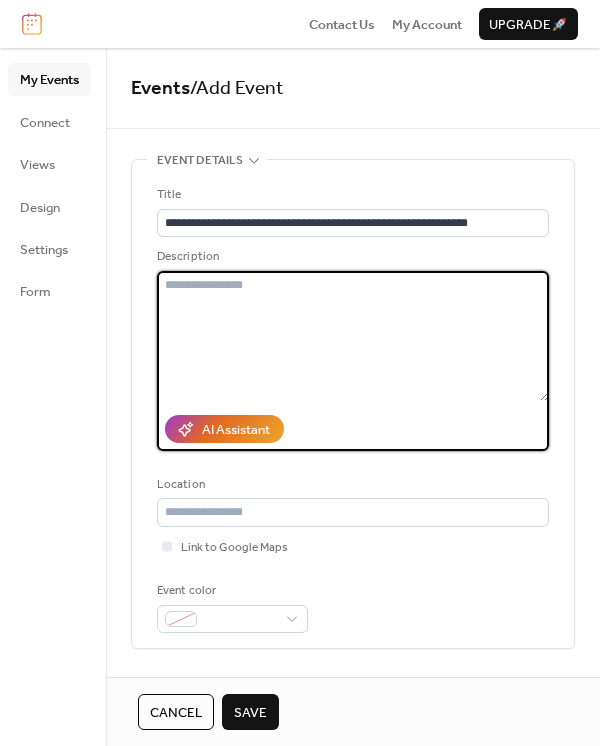 click at bounding box center (353, 336) 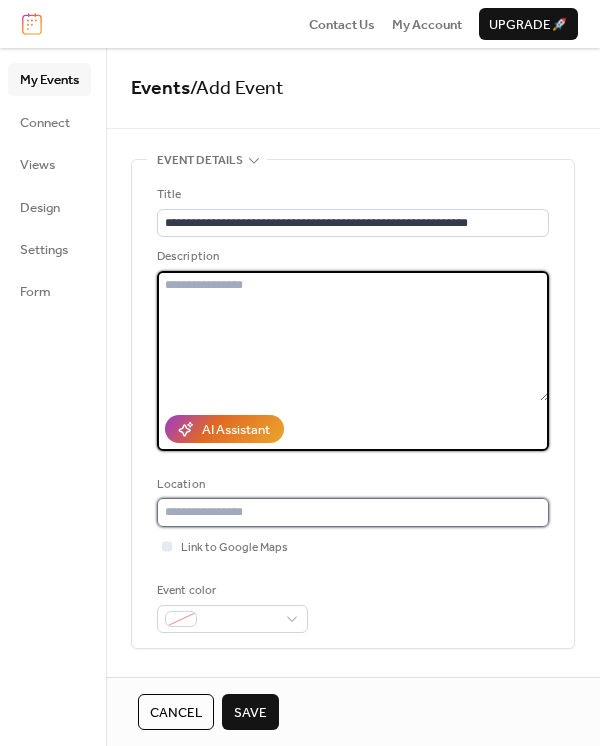 click at bounding box center [353, 512] 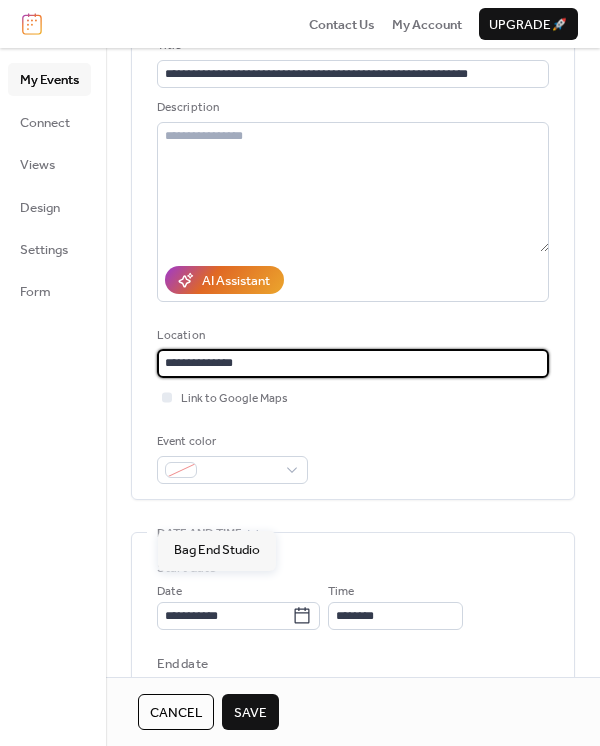 scroll, scrollTop: 152, scrollLeft: 0, axis: vertical 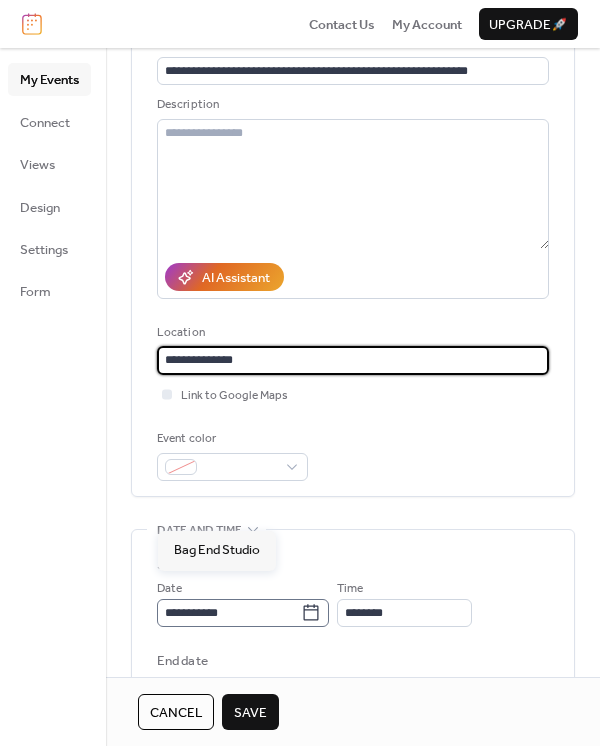 type on "**********" 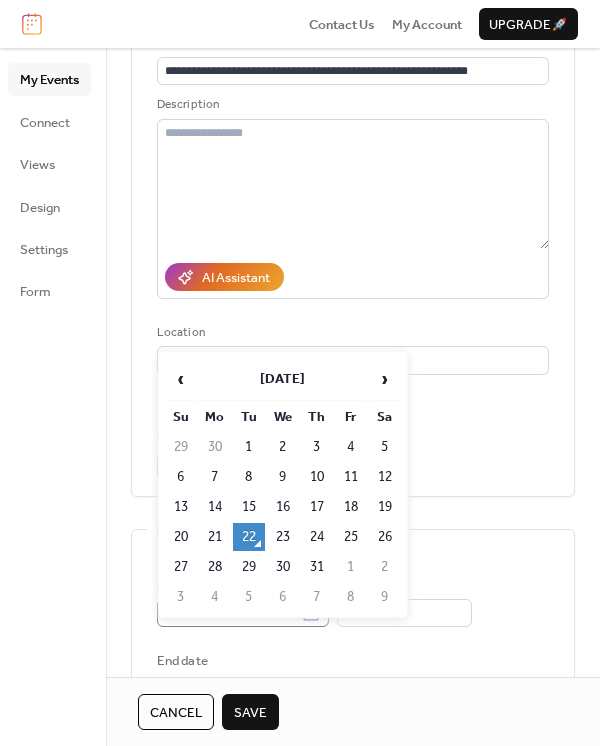click on "**********" at bounding box center (300, 373) 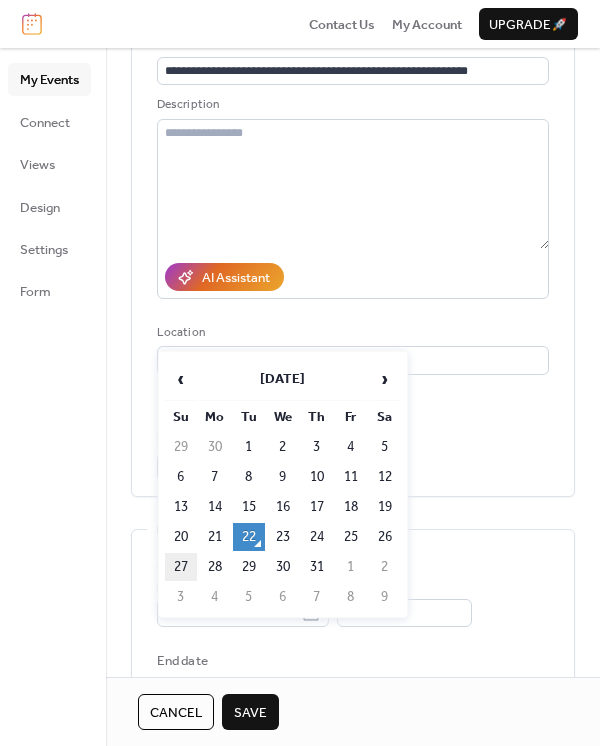 click on "27" at bounding box center [181, 567] 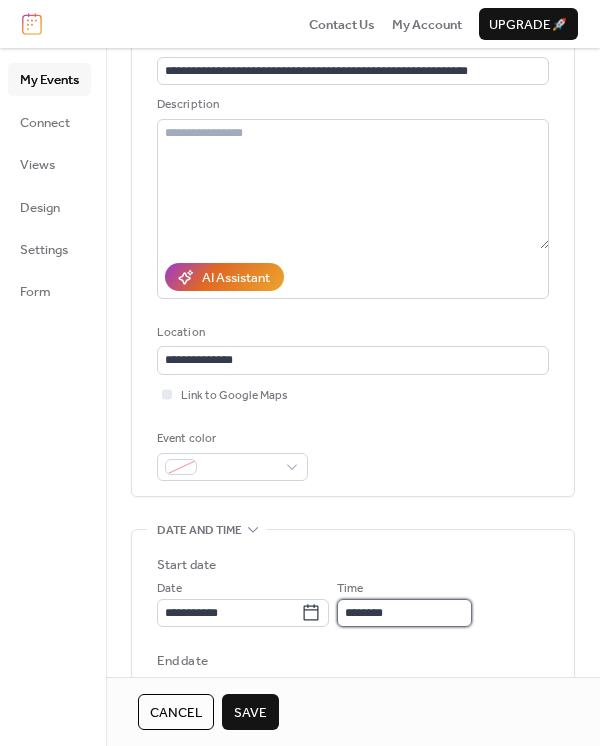 click on "********" at bounding box center [404, 613] 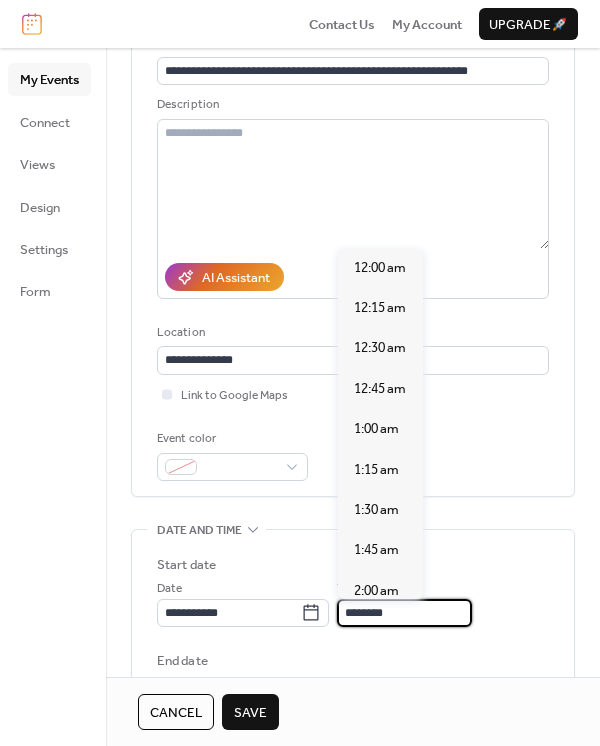 scroll, scrollTop: 1952, scrollLeft: 0, axis: vertical 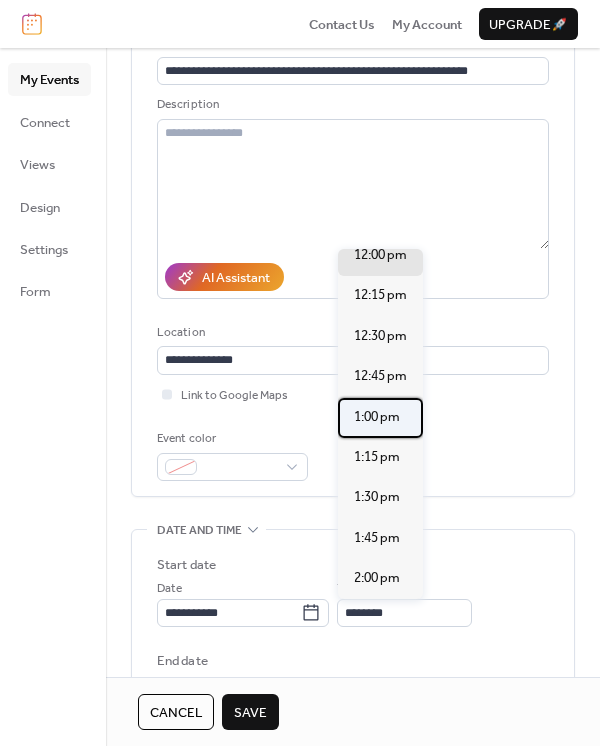 click on "1:00 pm" at bounding box center (377, 417) 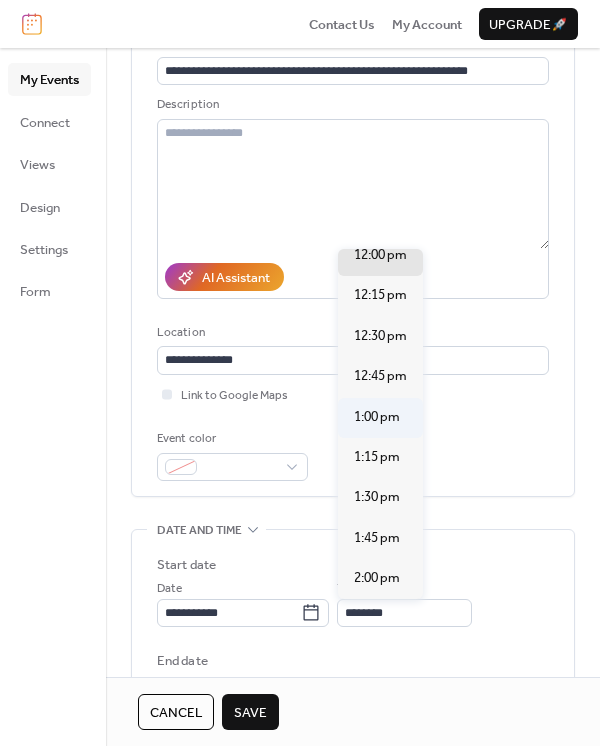 type on "*******" 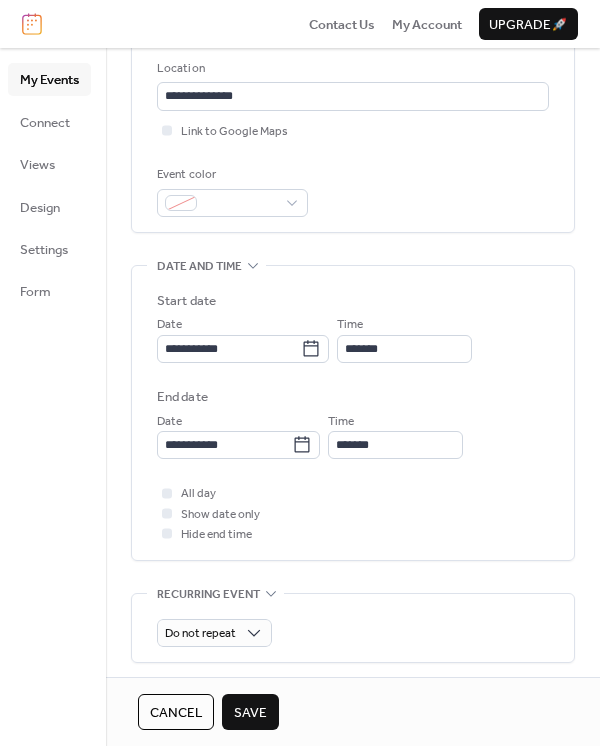 scroll, scrollTop: 417, scrollLeft: 0, axis: vertical 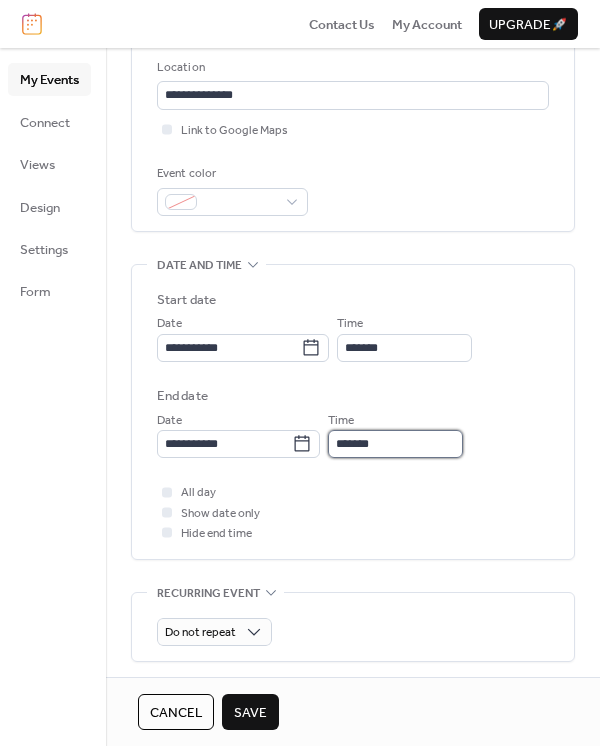 click on "*******" at bounding box center (395, 444) 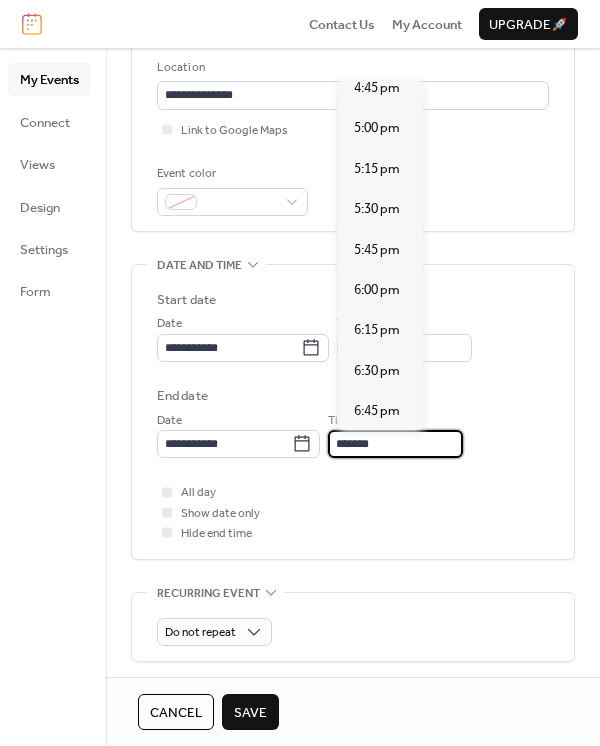 scroll, scrollTop: 576, scrollLeft: 0, axis: vertical 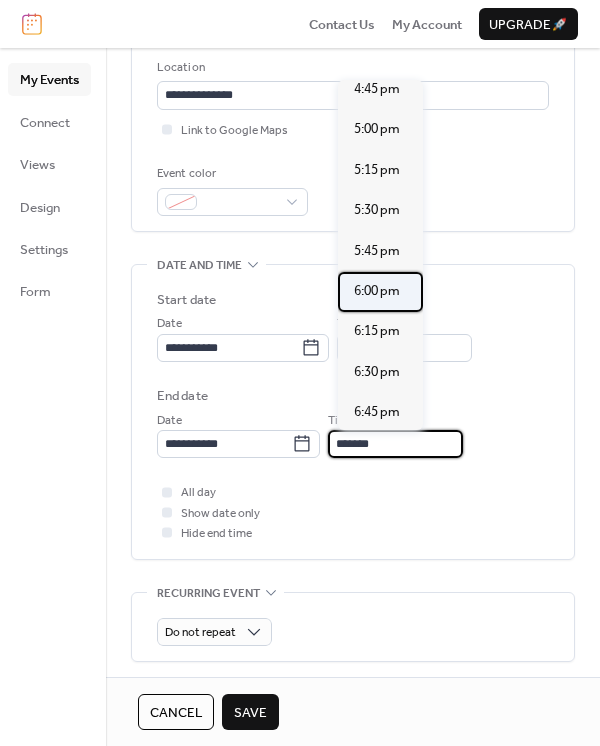 click on "6:00 pm" at bounding box center (377, 291) 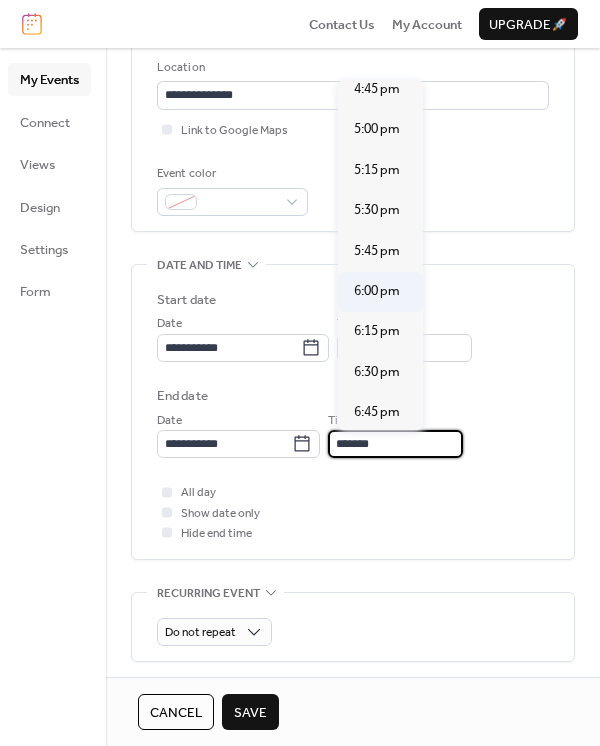 type on "*******" 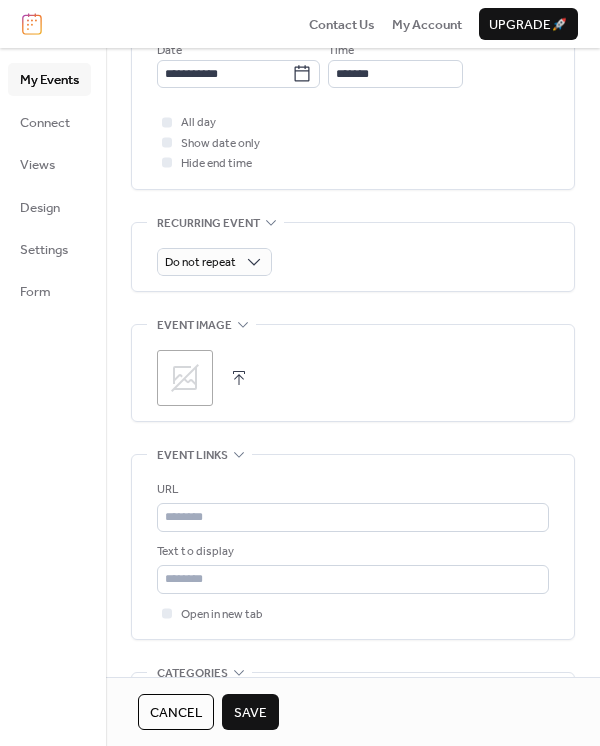 scroll, scrollTop: 845, scrollLeft: 0, axis: vertical 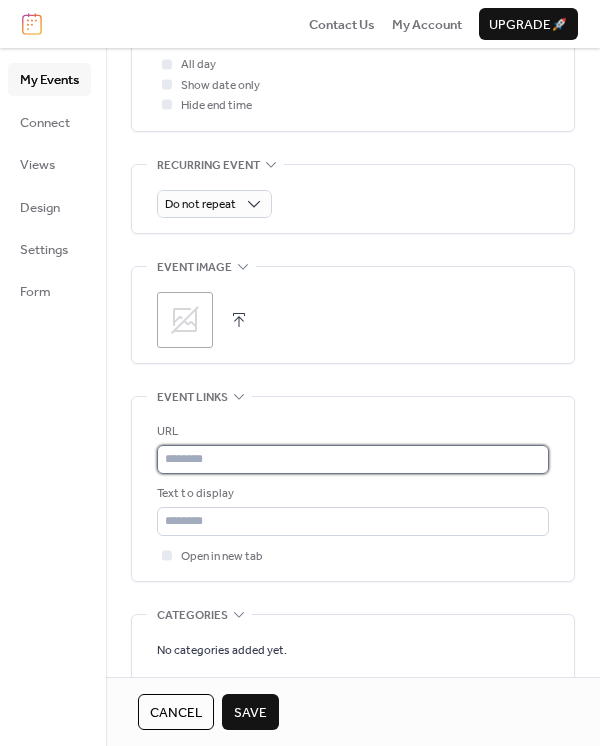click at bounding box center (353, 459) 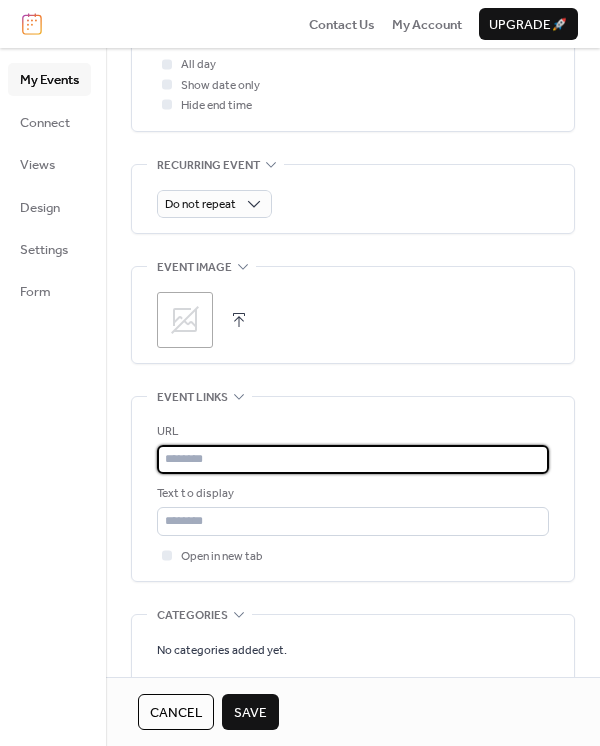 paste on "**********" 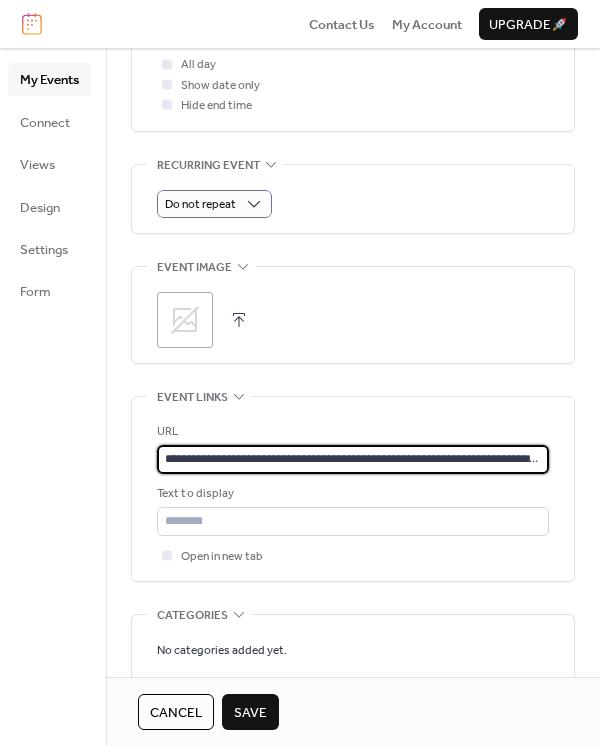 scroll, scrollTop: 0, scrollLeft: 96, axis: horizontal 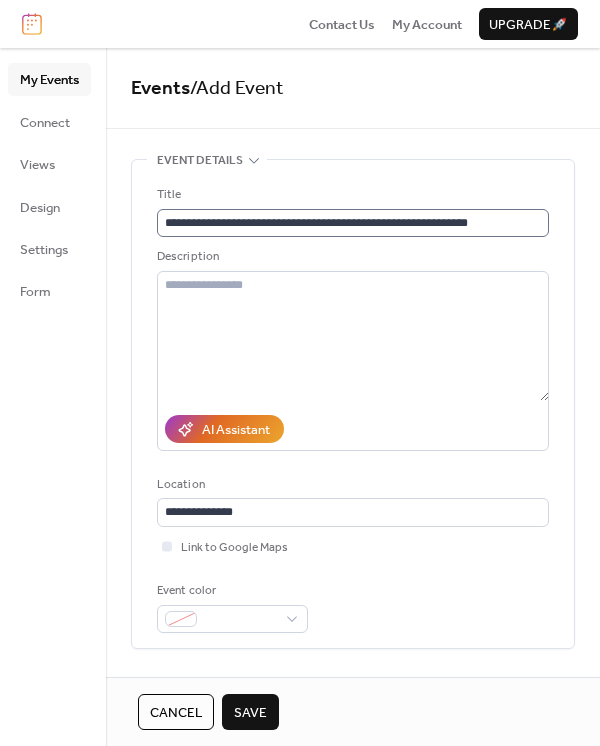 type on "**********" 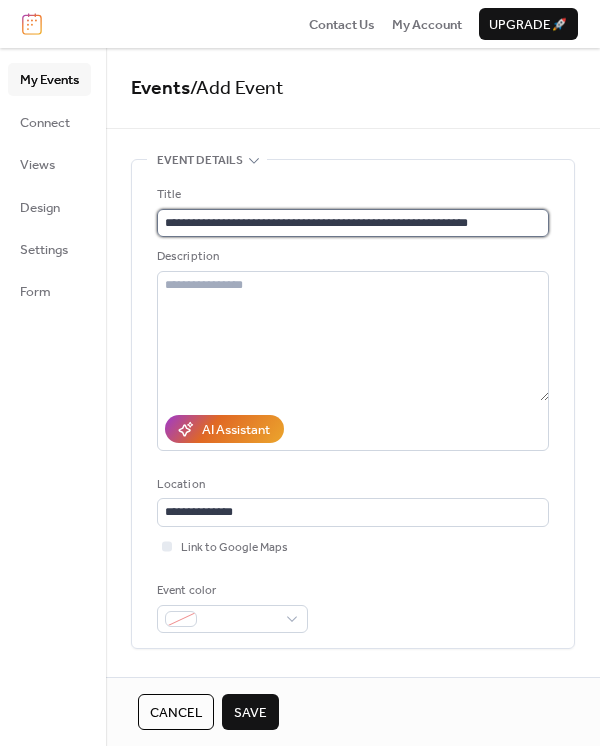 click on "**********" at bounding box center (353, 223) 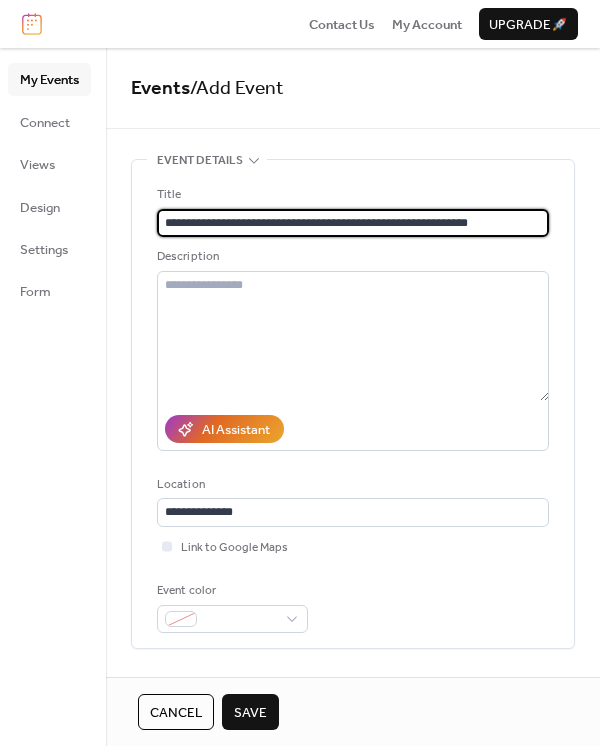 click on "**********" at bounding box center (353, 223) 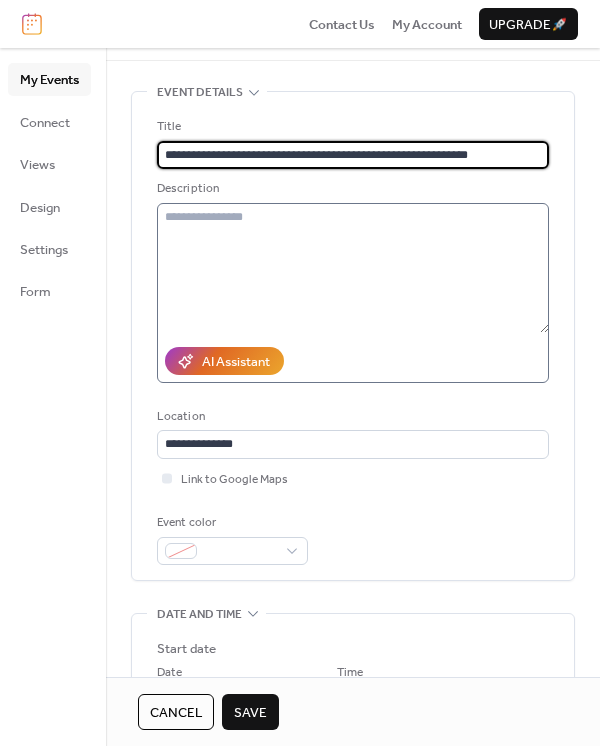 scroll, scrollTop: 0, scrollLeft: 0, axis: both 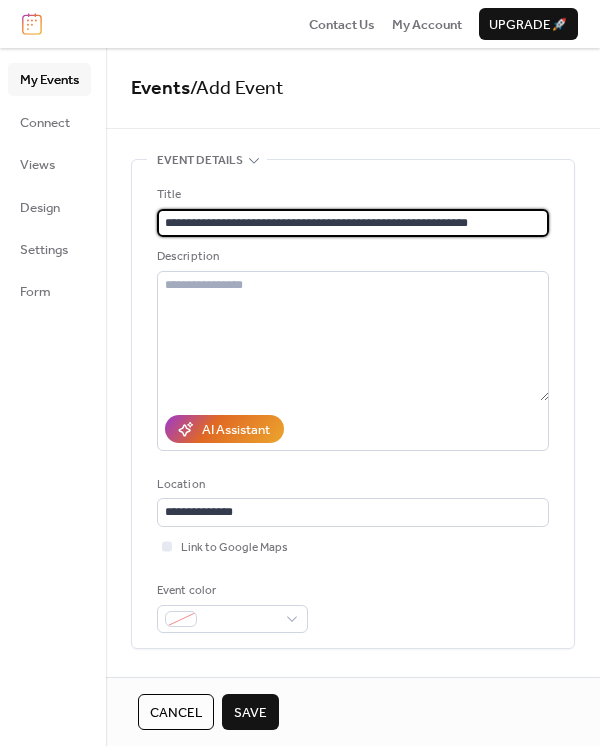type on "**********" 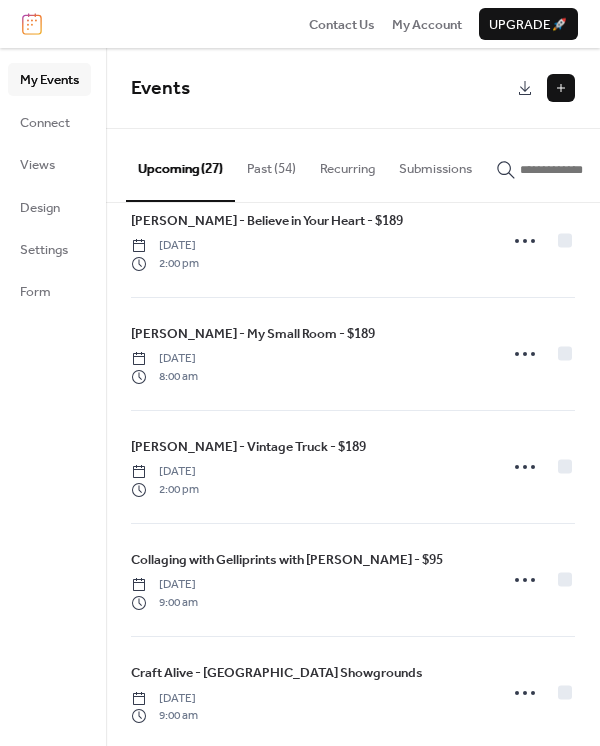 scroll, scrollTop: 833, scrollLeft: 0, axis: vertical 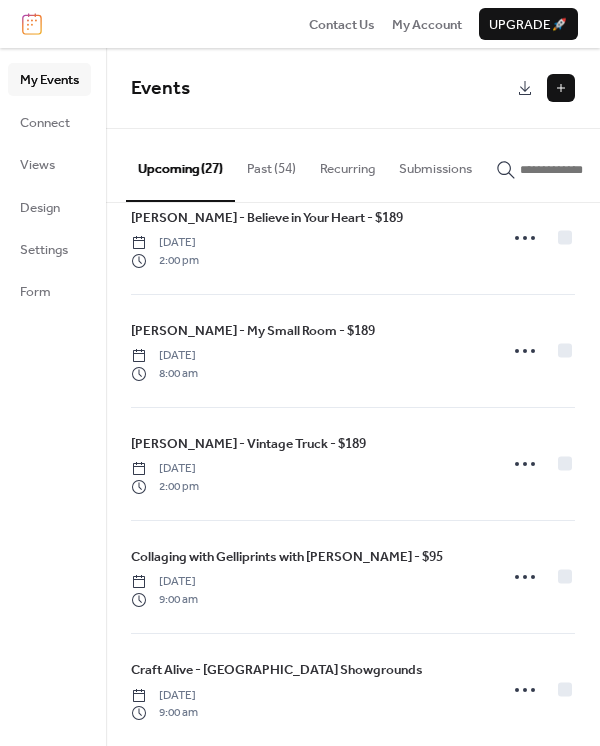 click at bounding box center [561, 88] 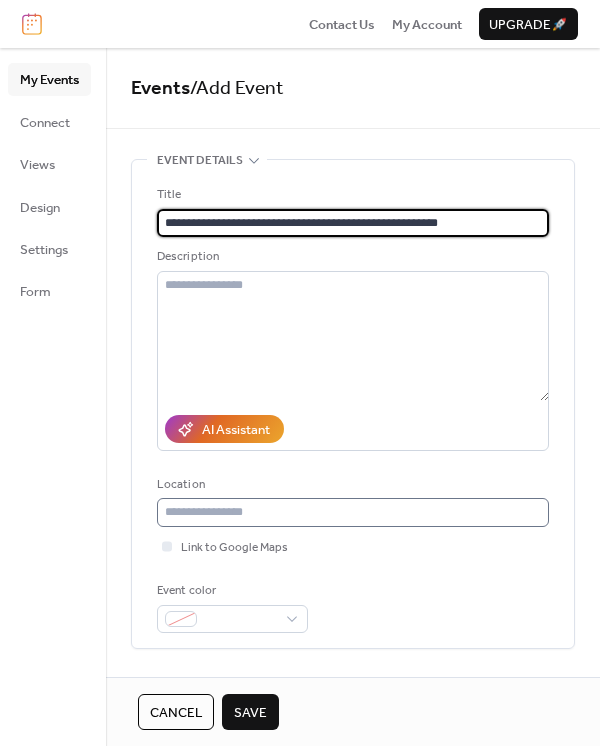type on "**********" 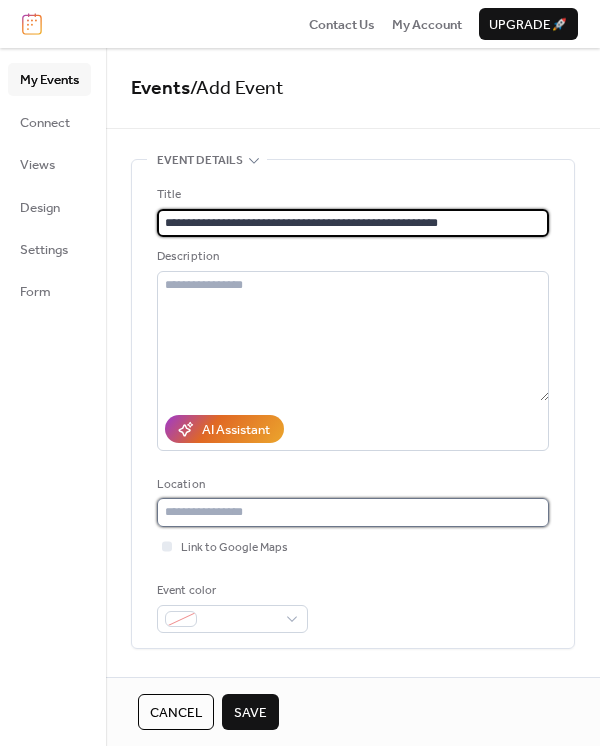 click at bounding box center (353, 512) 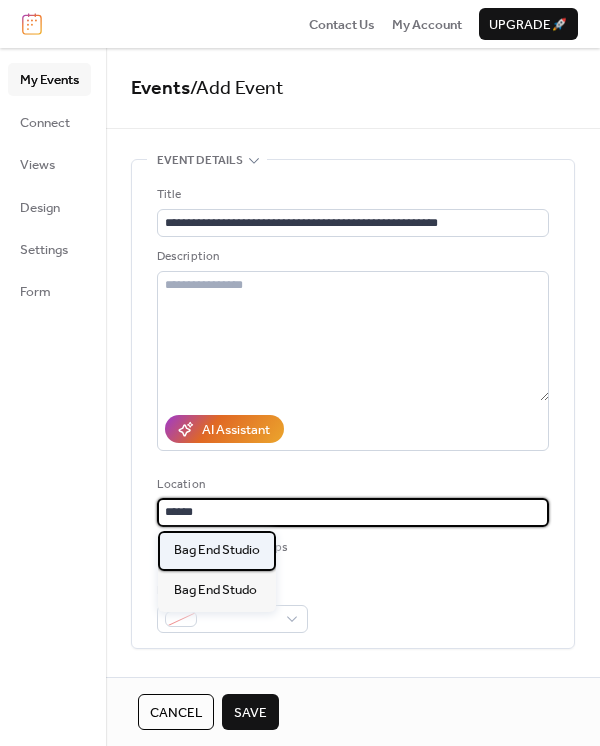 click on "Bag End Studio" at bounding box center [217, 550] 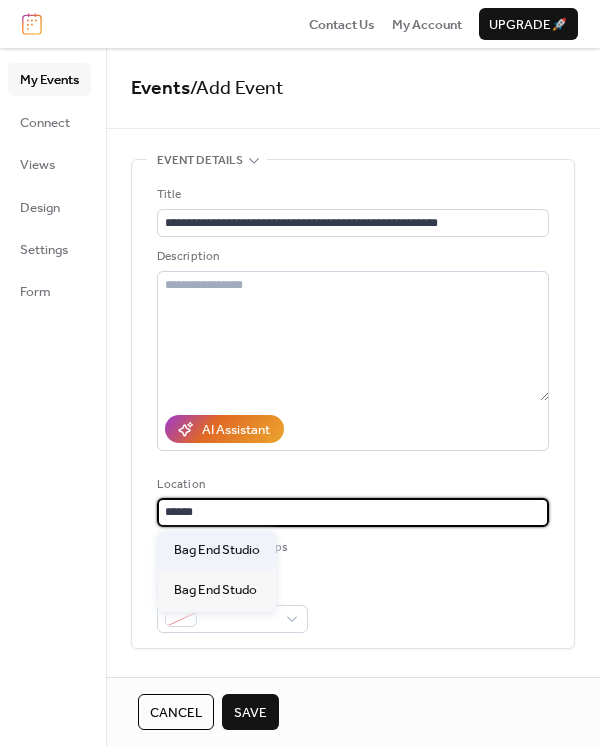 type on "**********" 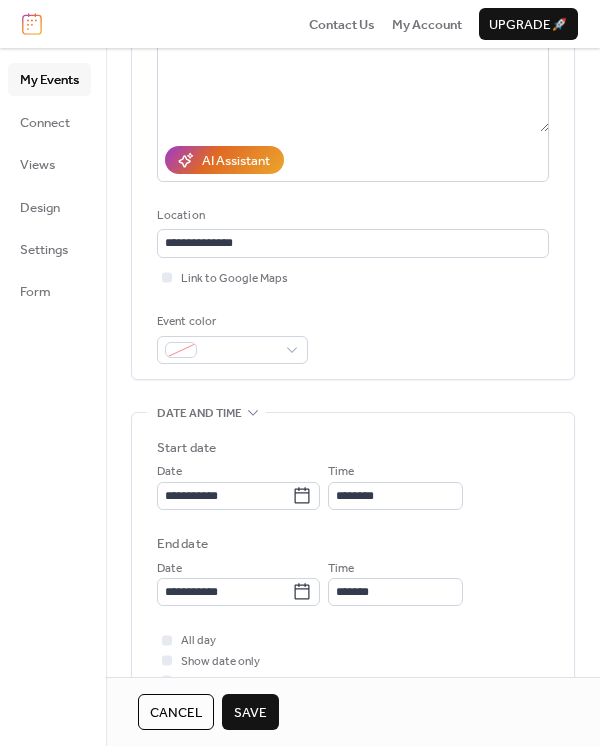 scroll, scrollTop: 270, scrollLeft: 0, axis: vertical 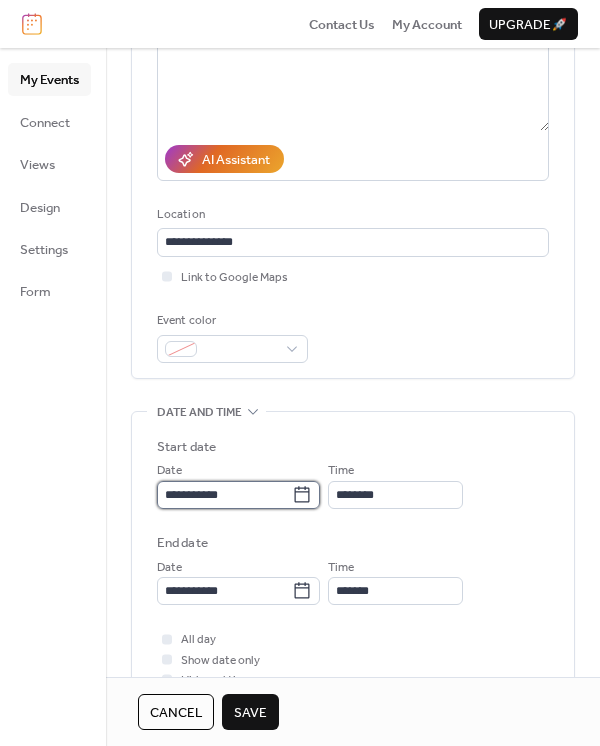 click on "**********" at bounding box center (224, 495) 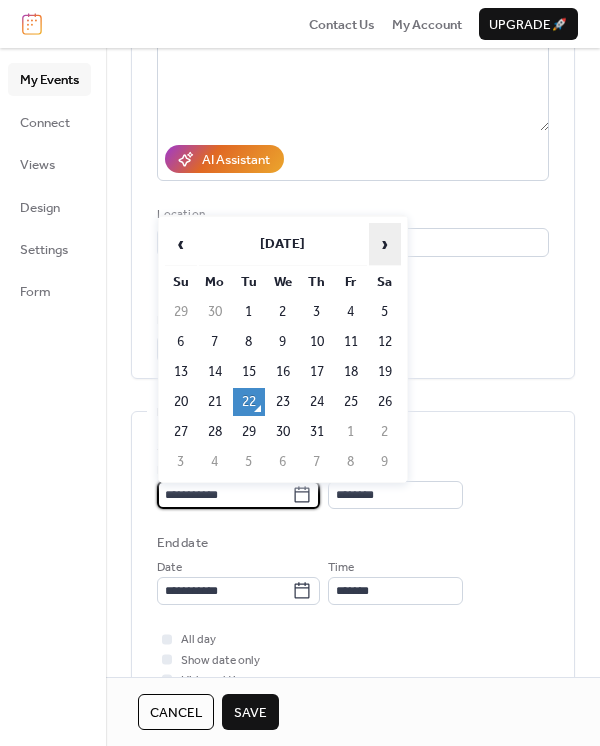 click on "›" at bounding box center (385, 244) 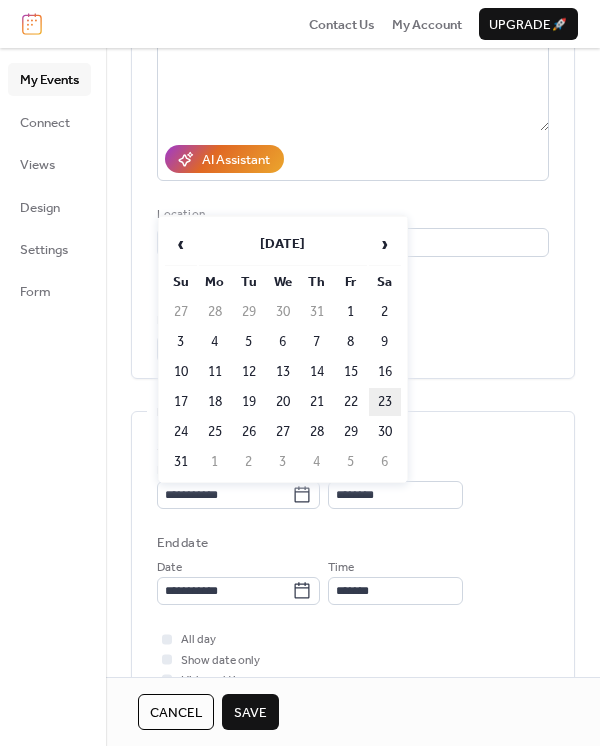 click on "23" at bounding box center [385, 402] 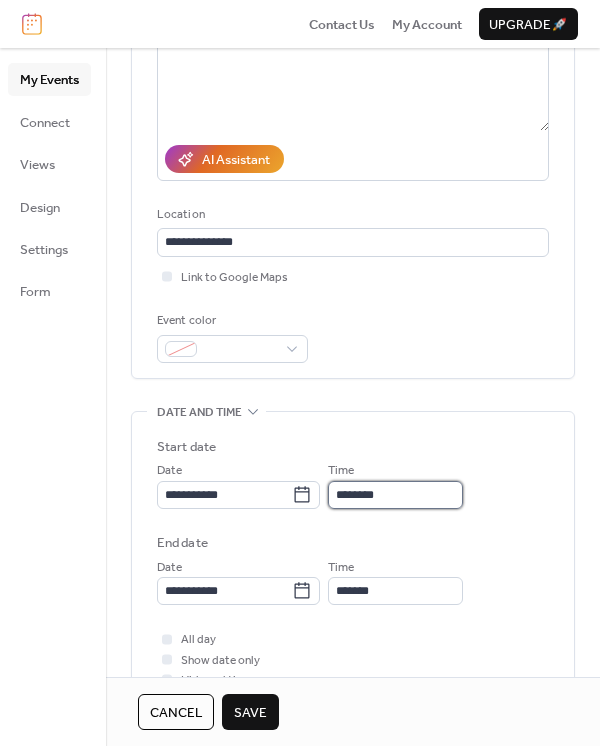 click on "********" at bounding box center [395, 495] 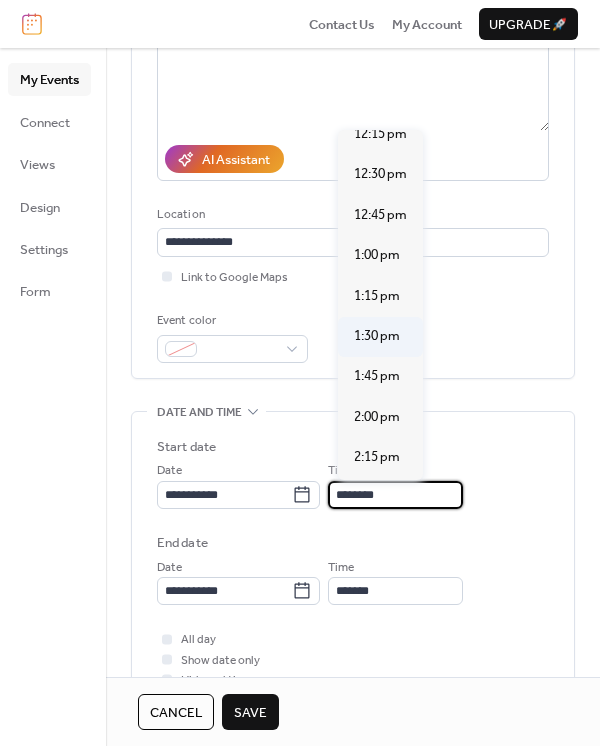 scroll, scrollTop: 1997, scrollLeft: 0, axis: vertical 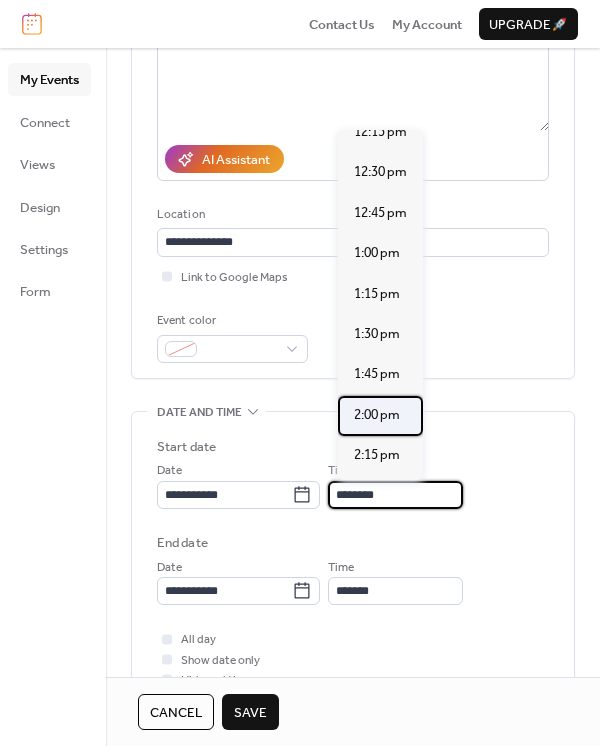 click on "2:00 pm" at bounding box center [377, 415] 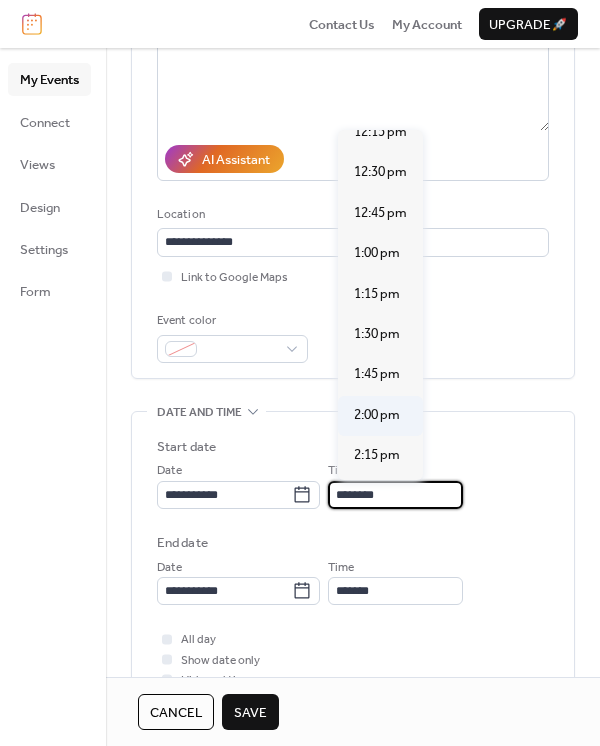 type on "*******" 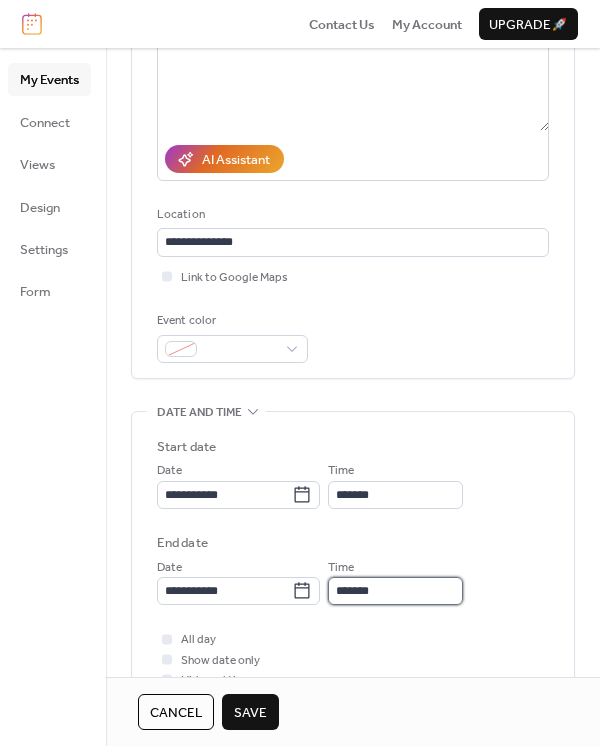 click on "*******" at bounding box center (395, 591) 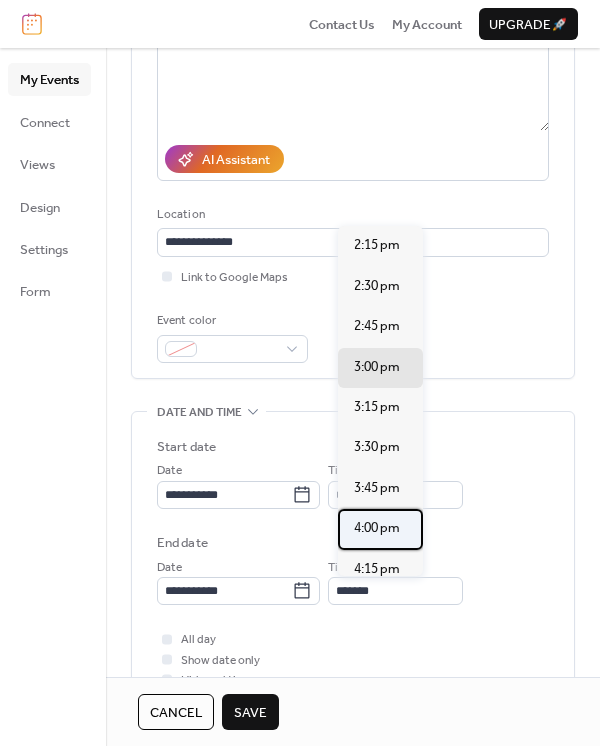 click on "4:00 pm" at bounding box center [377, 528] 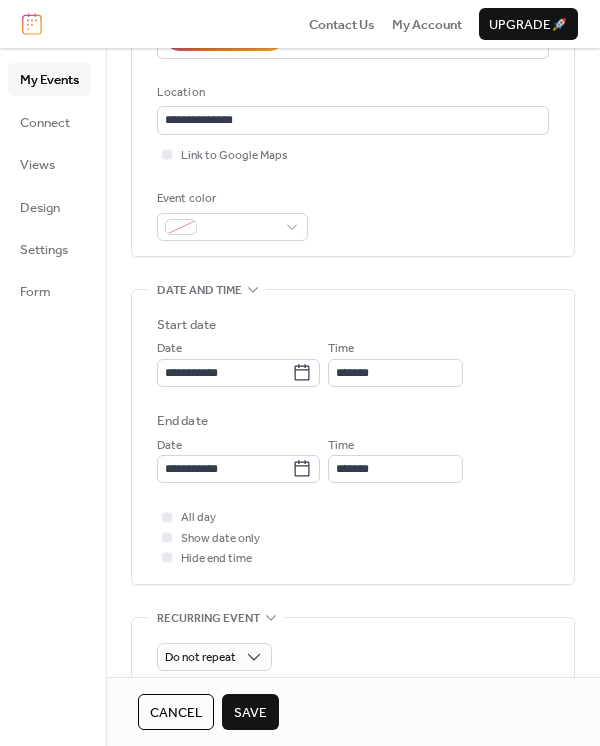 scroll, scrollTop: 393, scrollLeft: 0, axis: vertical 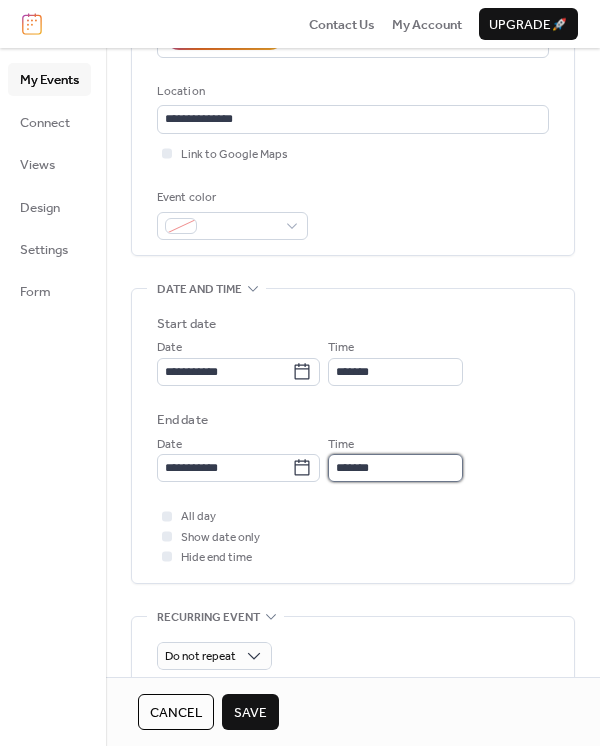 click on "*******" at bounding box center (395, 468) 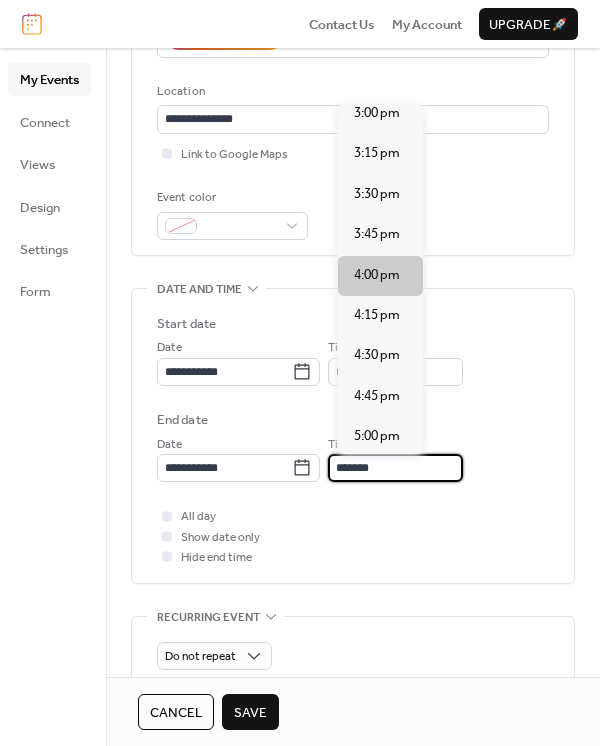scroll, scrollTop: 132, scrollLeft: 0, axis: vertical 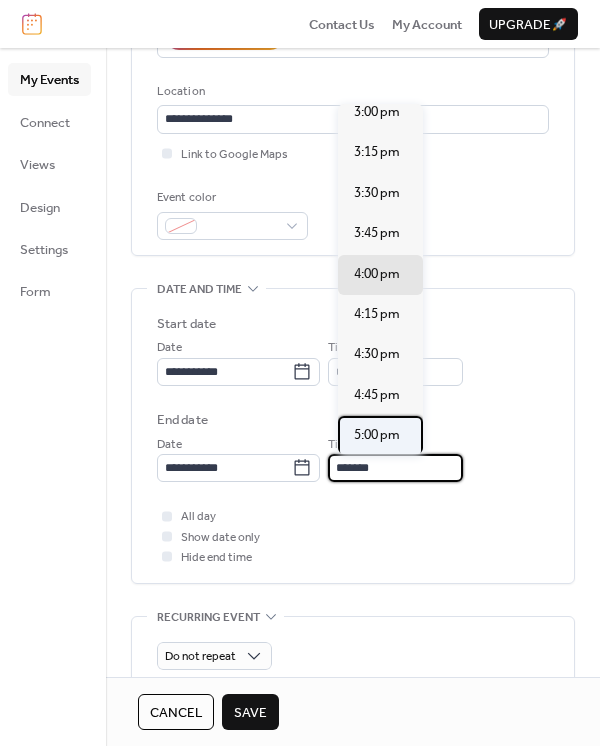 click on "5:00 pm" at bounding box center (377, 435) 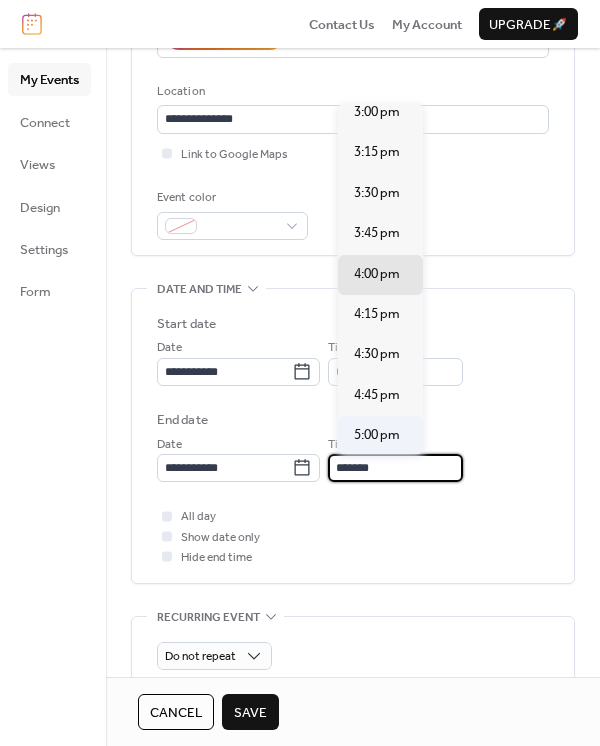 type on "*******" 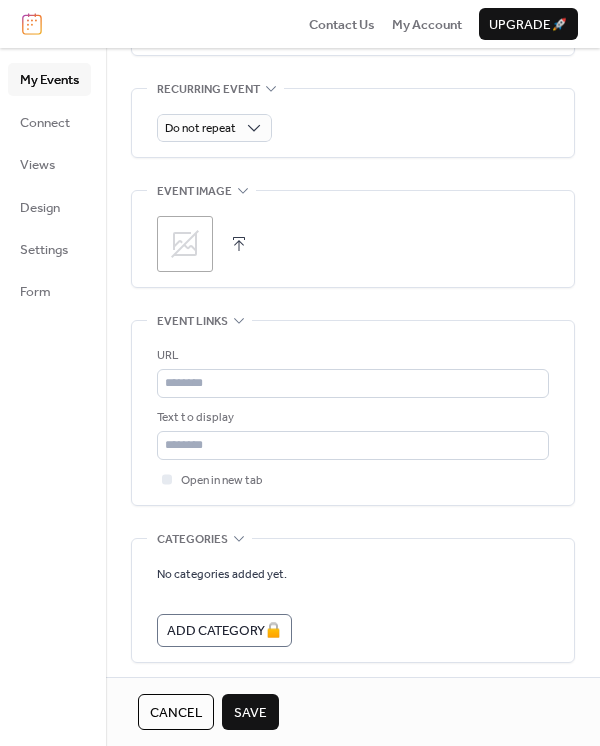 scroll, scrollTop: 923, scrollLeft: 0, axis: vertical 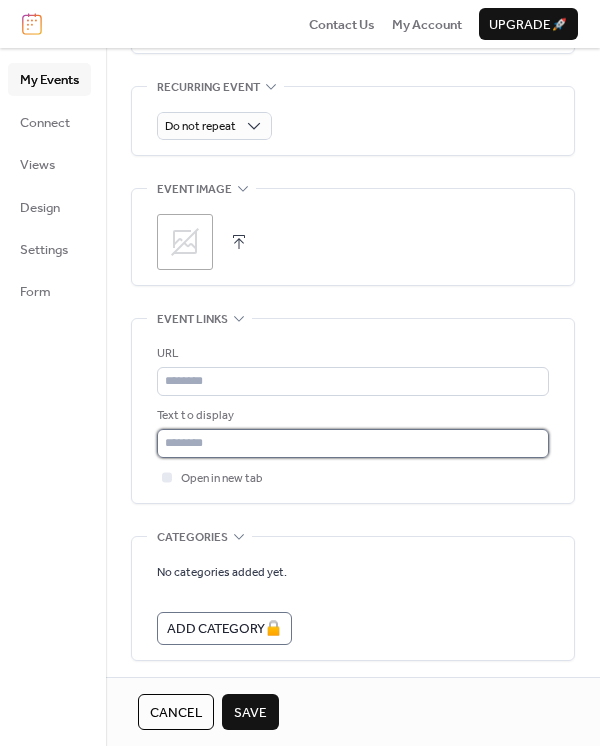 click at bounding box center [353, 443] 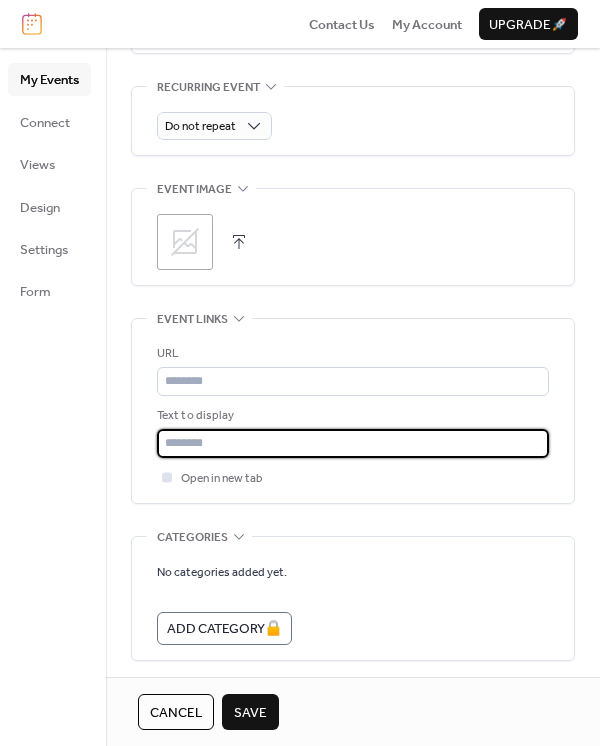 type on "**********" 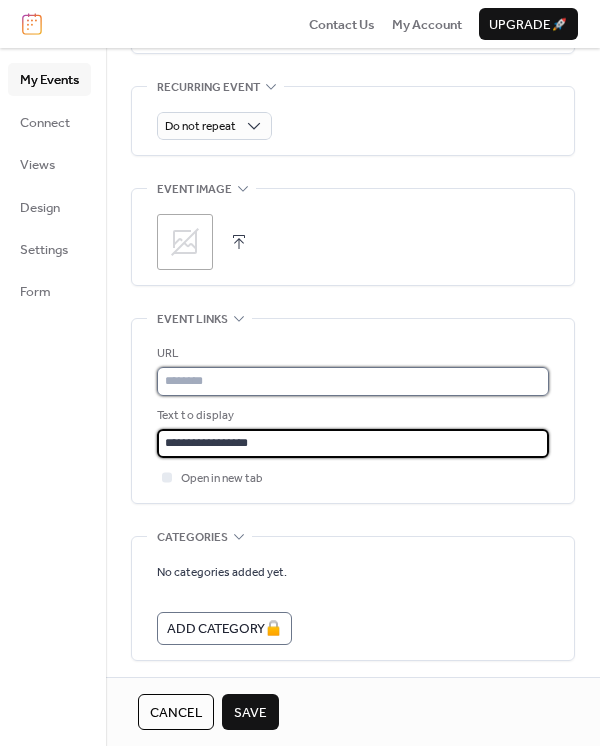 click at bounding box center (353, 381) 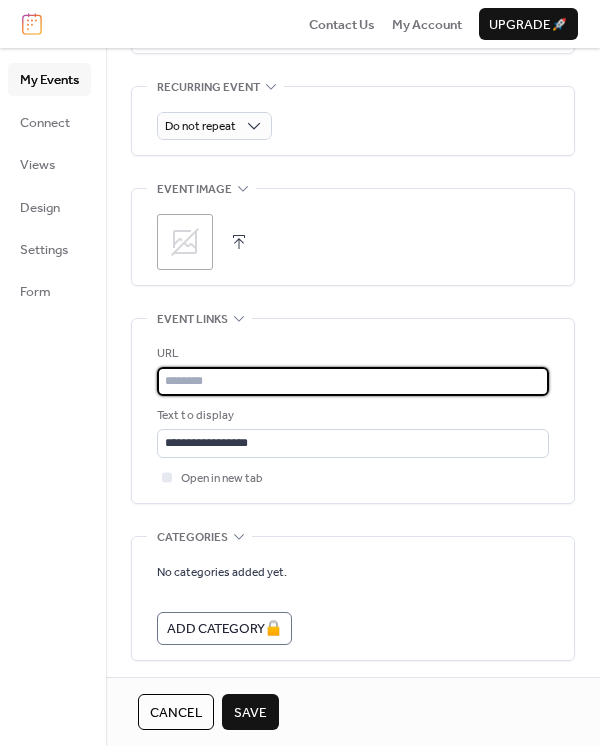 click at bounding box center [353, 381] 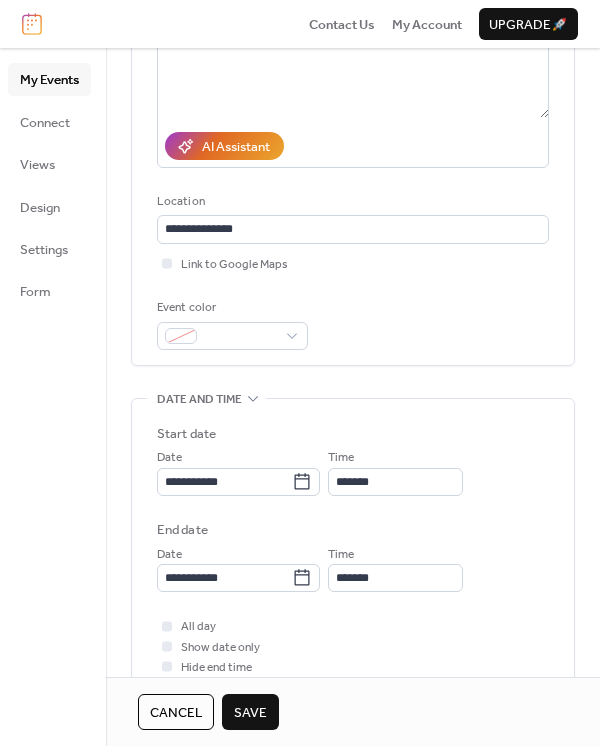 scroll, scrollTop: 0, scrollLeft: 0, axis: both 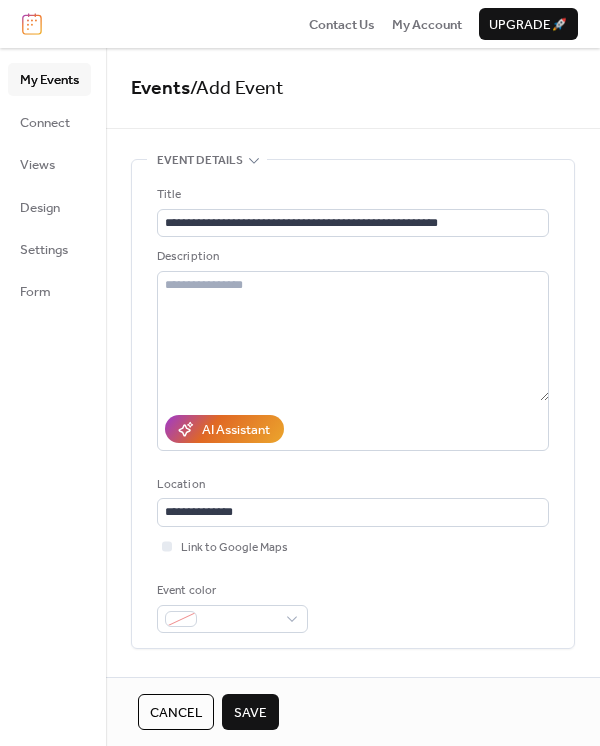 type on "**********" 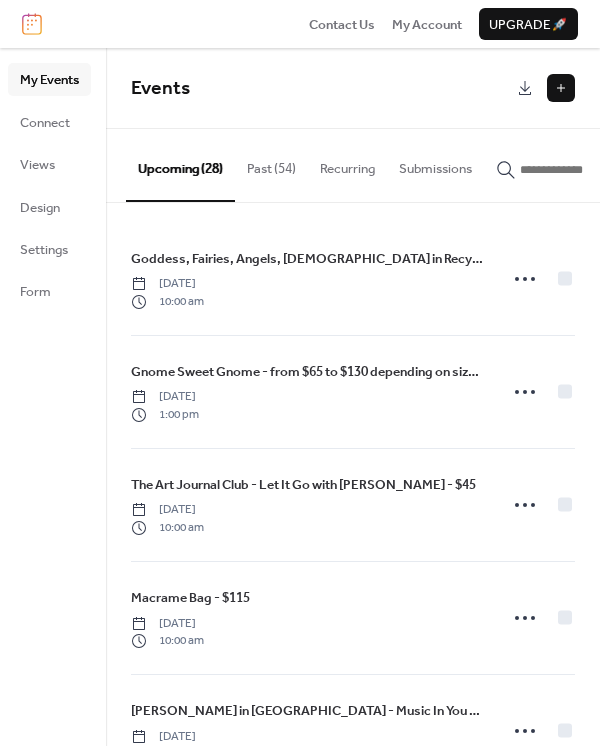 click on "Past (54)" at bounding box center (271, 164) 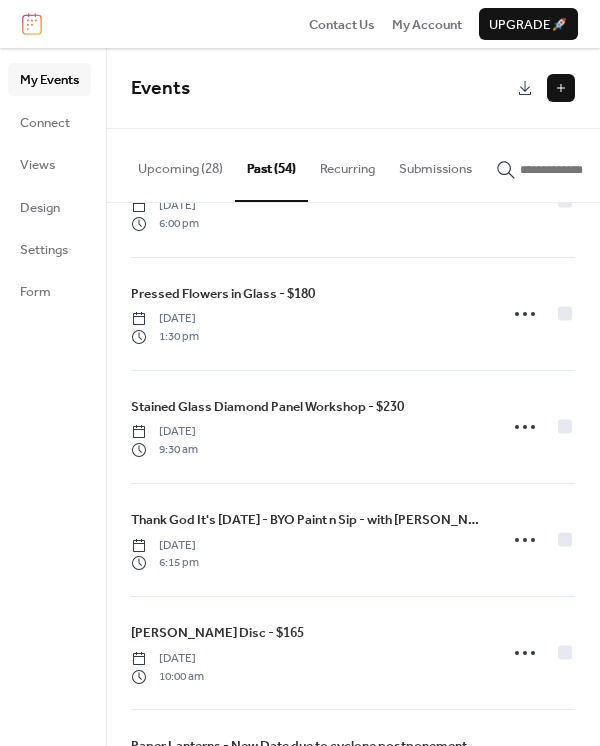 scroll, scrollTop: 5617, scrollLeft: 0, axis: vertical 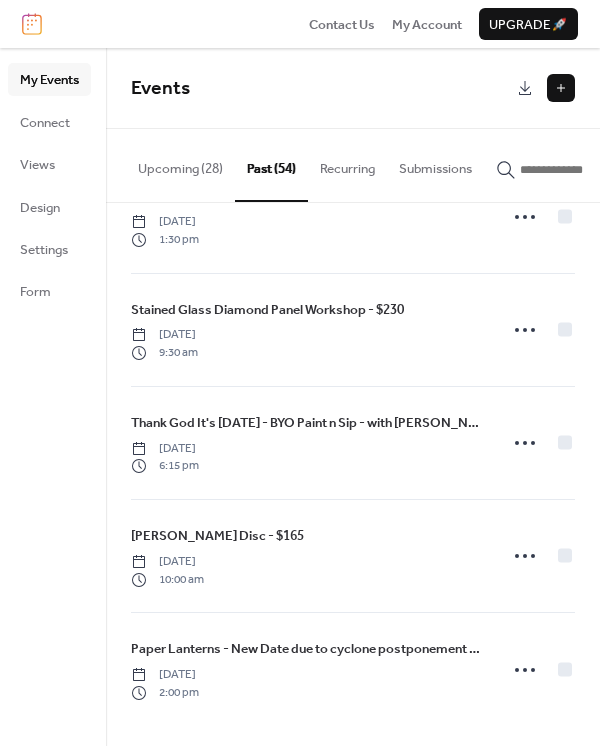click on "Upcoming (28)" at bounding box center [180, 164] 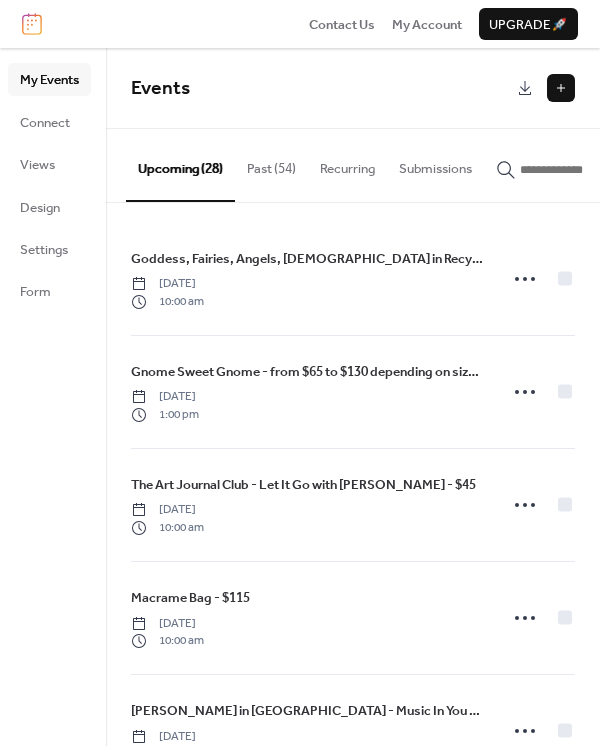 click on "Upcoming (28)" at bounding box center [180, 165] 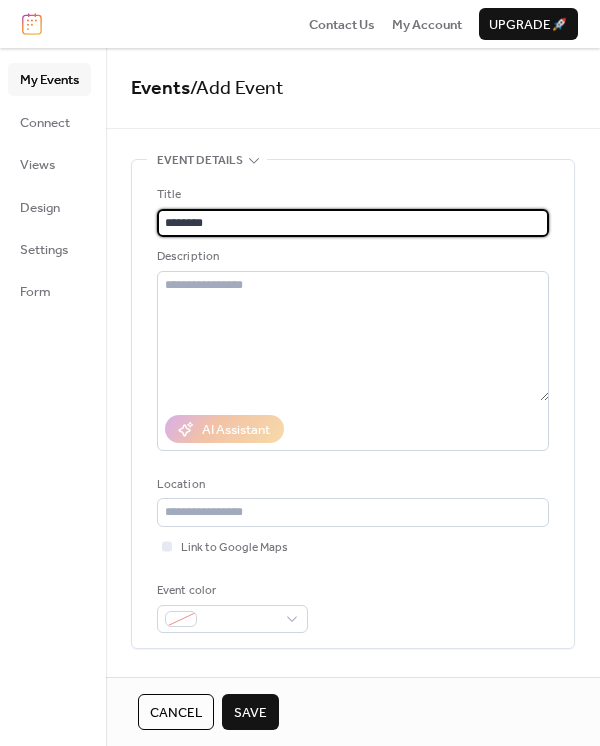 type on "**********" 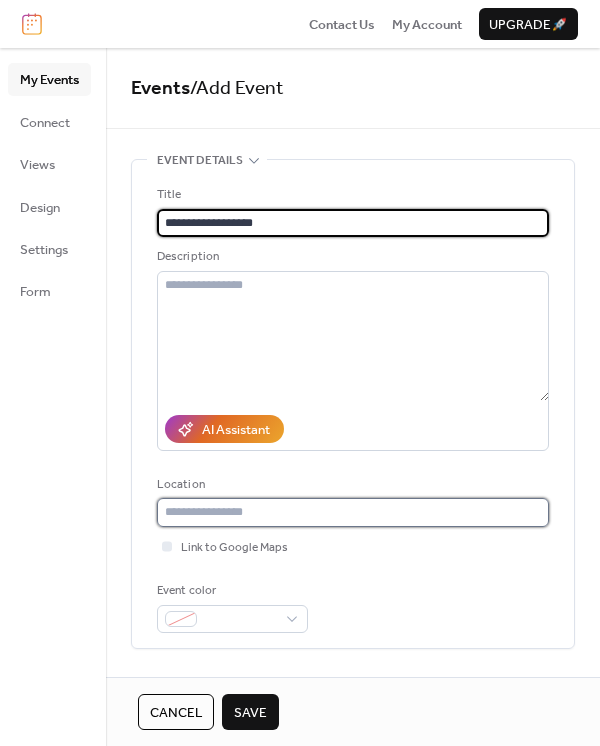 click at bounding box center [353, 512] 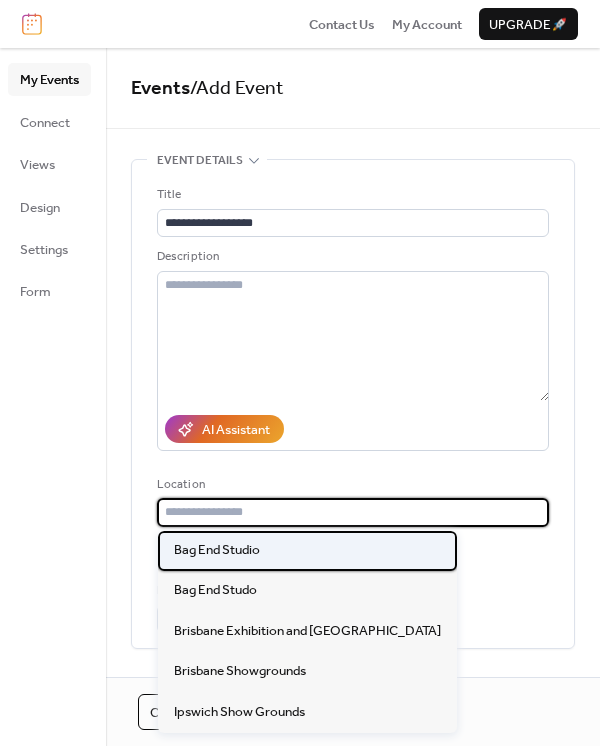 click on "Bag End Studio" at bounding box center (217, 550) 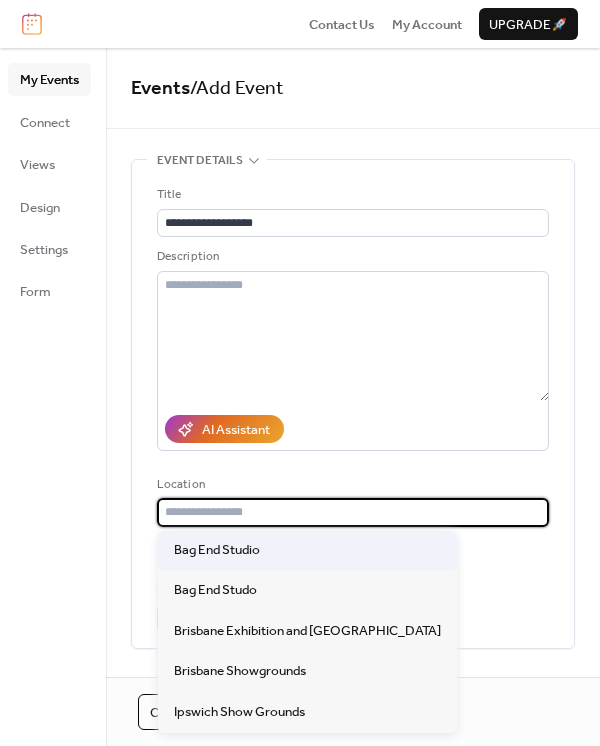 type on "**********" 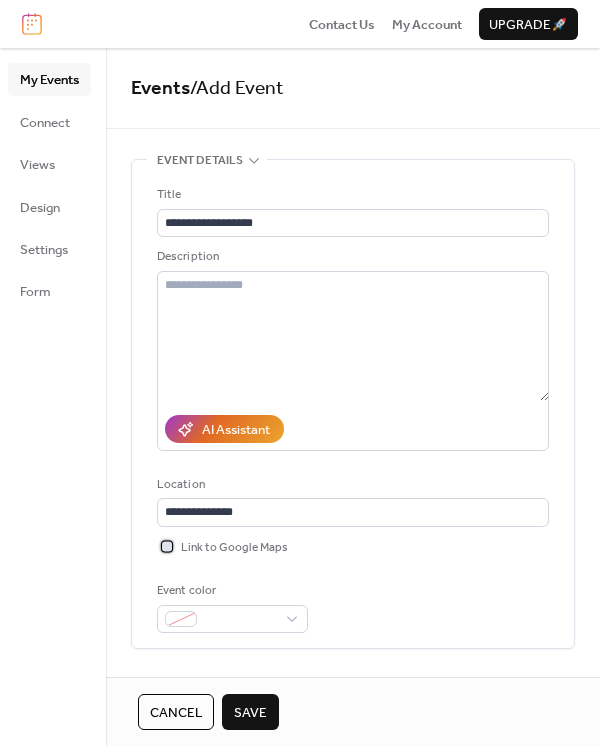 click at bounding box center [167, 546] 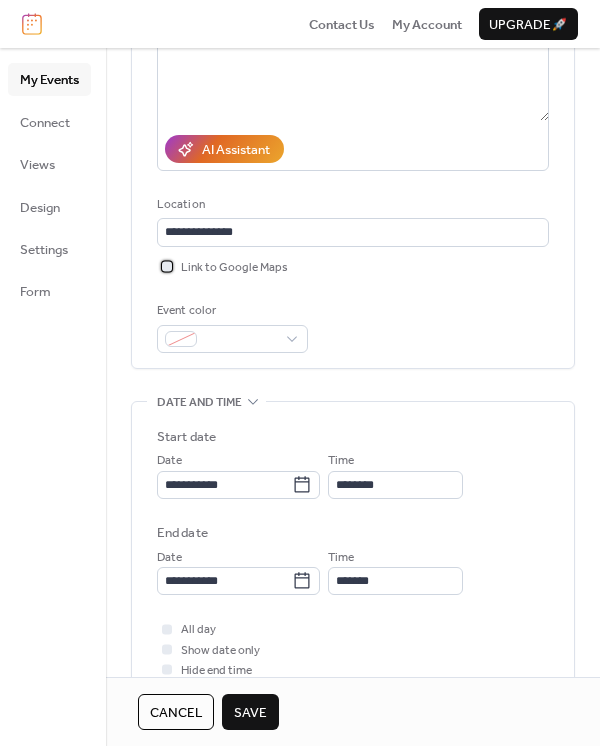 scroll, scrollTop: 398, scrollLeft: 0, axis: vertical 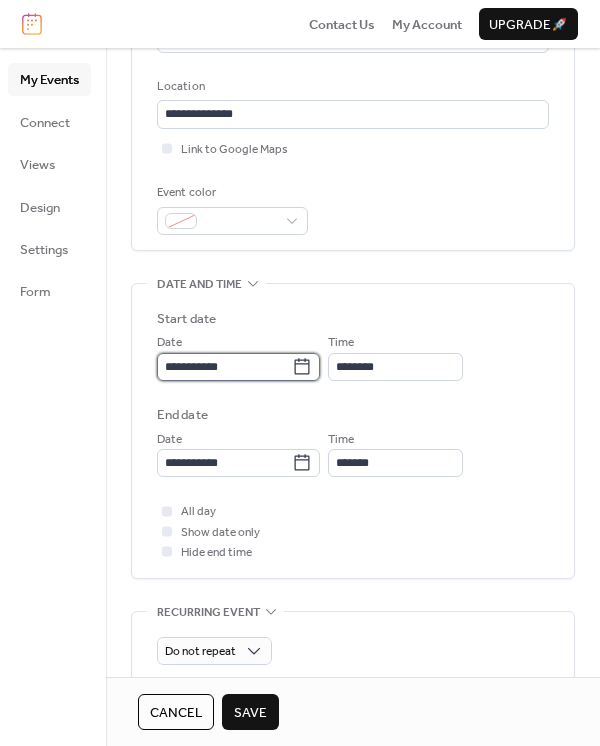 click on "**********" at bounding box center [224, 367] 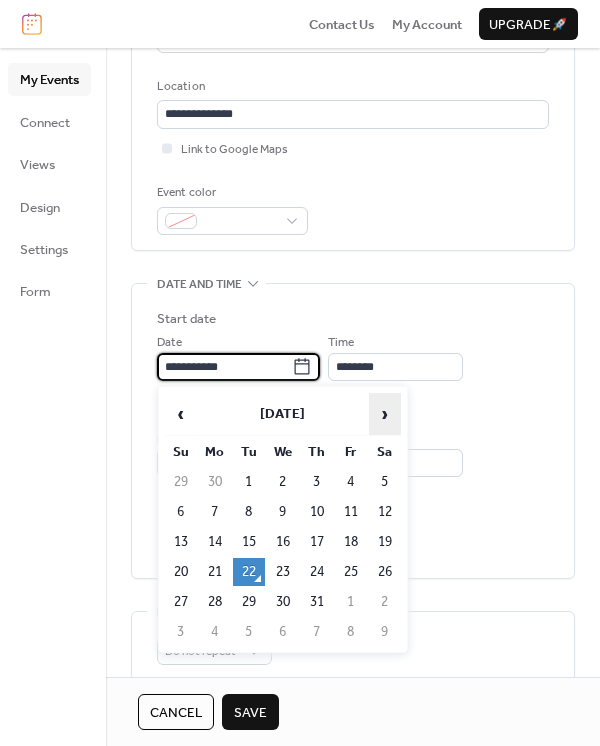 click on "›" at bounding box center (385, 414) 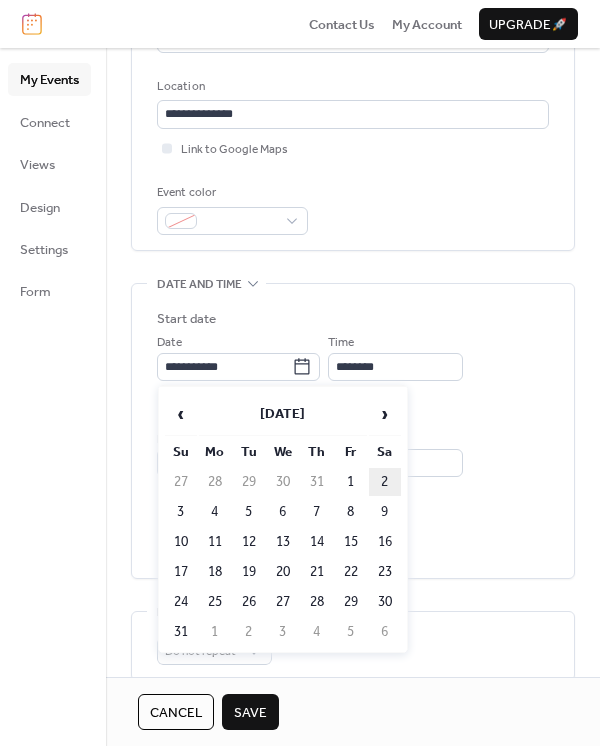 click on "2" at bounding box center (385, 482) 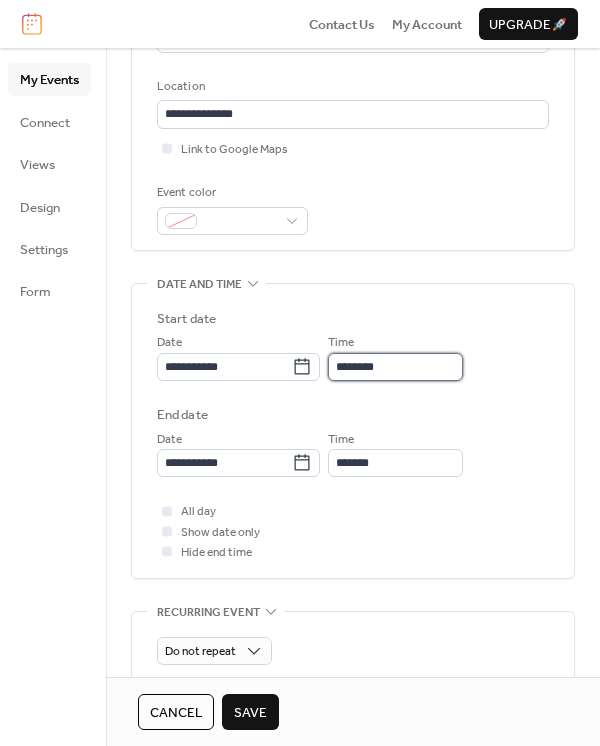 click on "********" at bounding box center (395, 367) 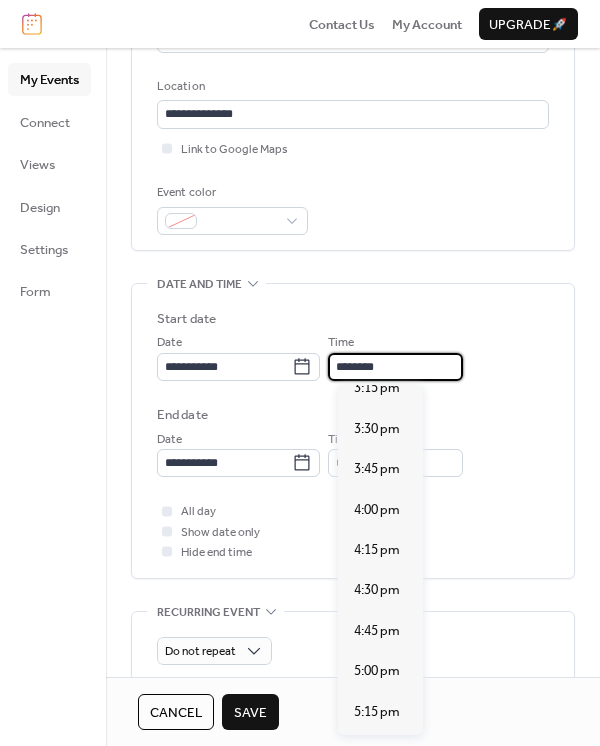 scroll, scrollTop: 2501, scrollLeft: 0, axis: vertical 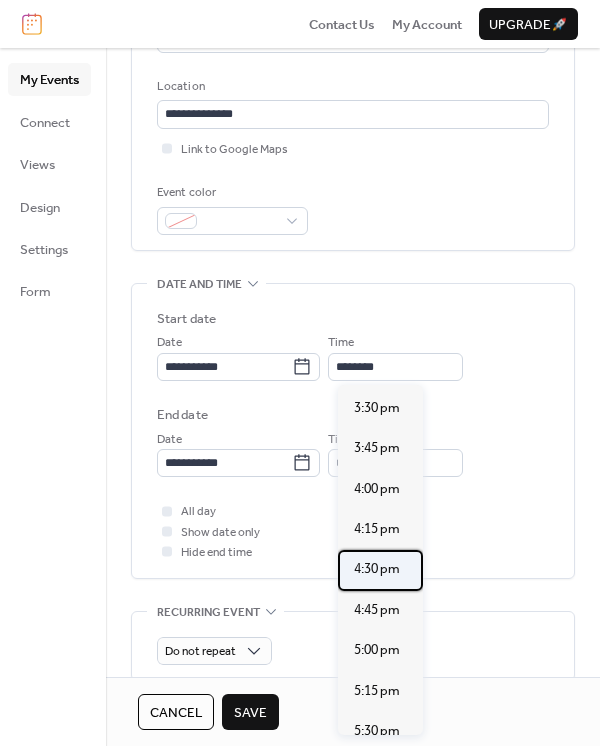 click on "4:30 pm" at bounding box center (377, 569) 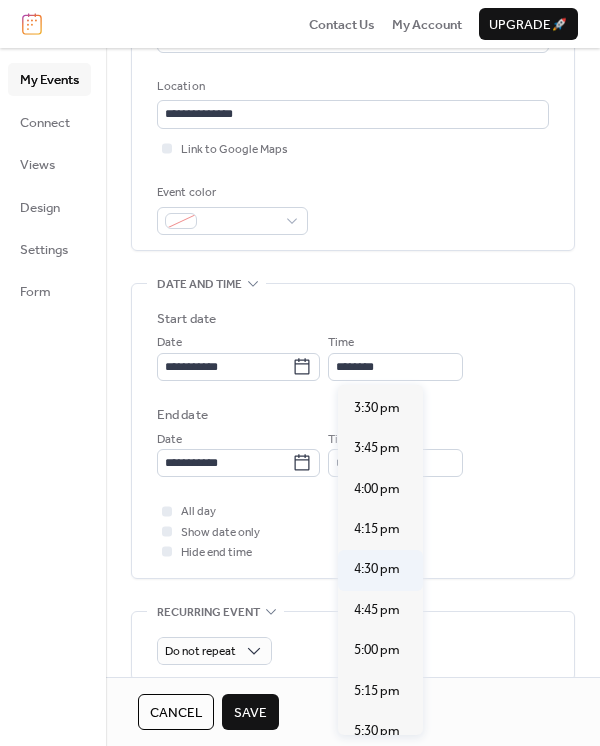 type on "*******" 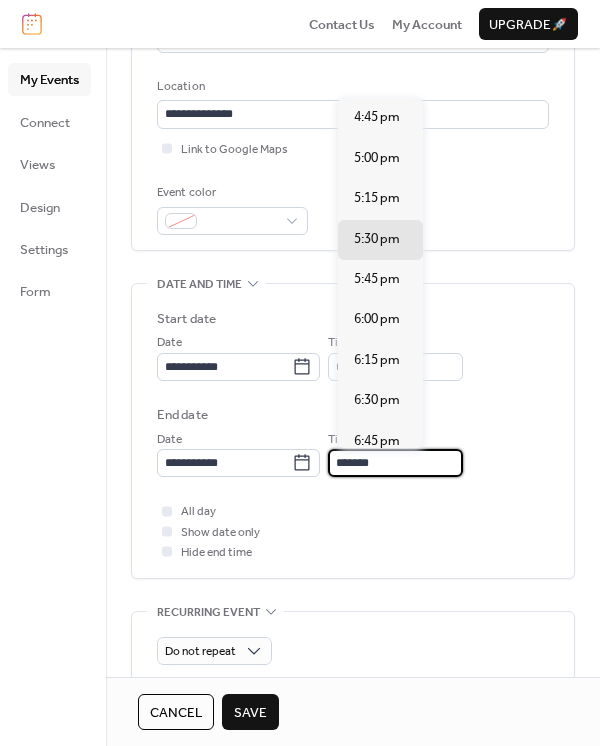 click on "*******" at bounding box center [395, 463] 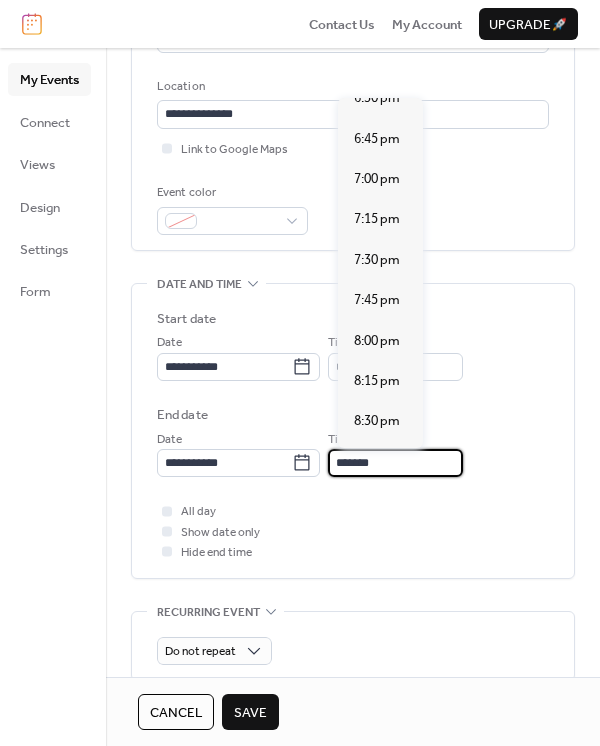 scroll, scrollTop: 333, scrollLeft: 0, axis: vertical 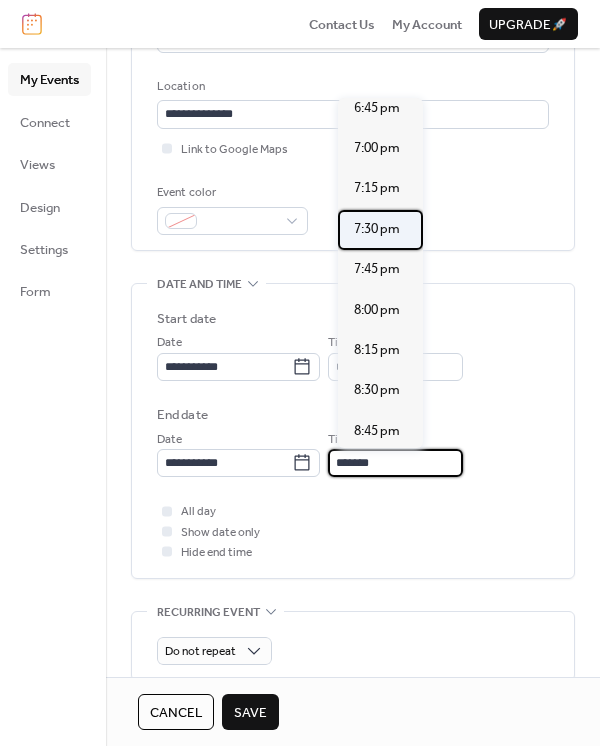 click on "7:30 pm" at bounding box center [377, 229] 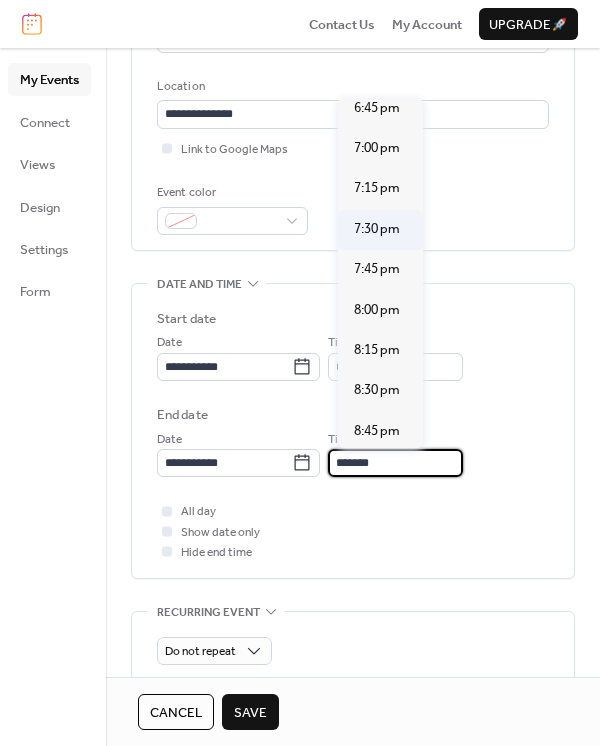 type on "*******" 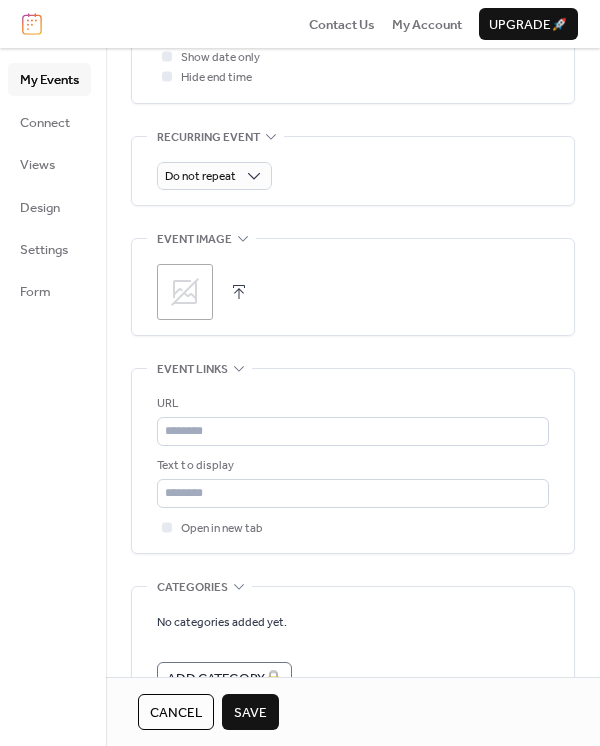 scroll, scrollTop: 877, scrollLeft: 0, axis: vertical 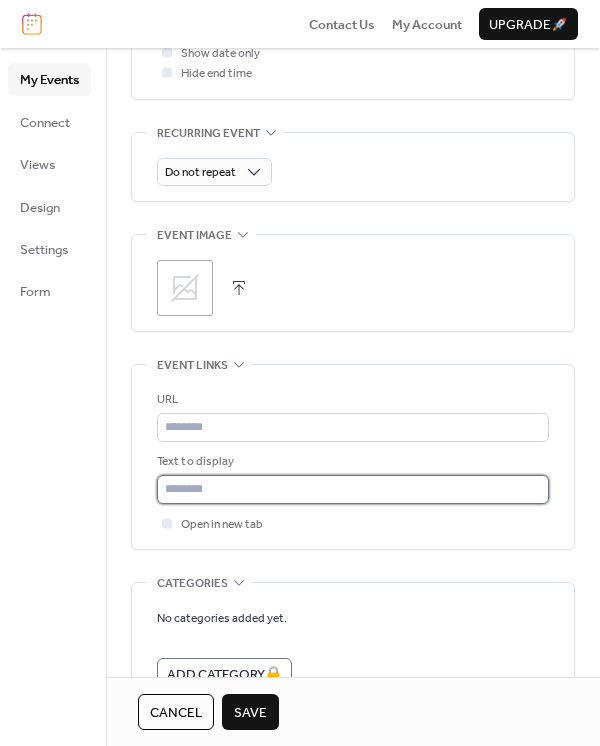 click at bounding box center [353, 489] 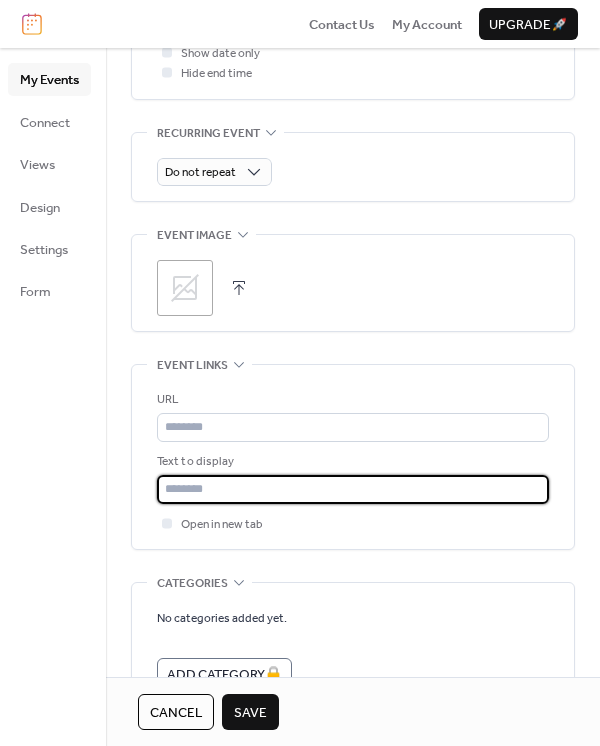 type on "**********" 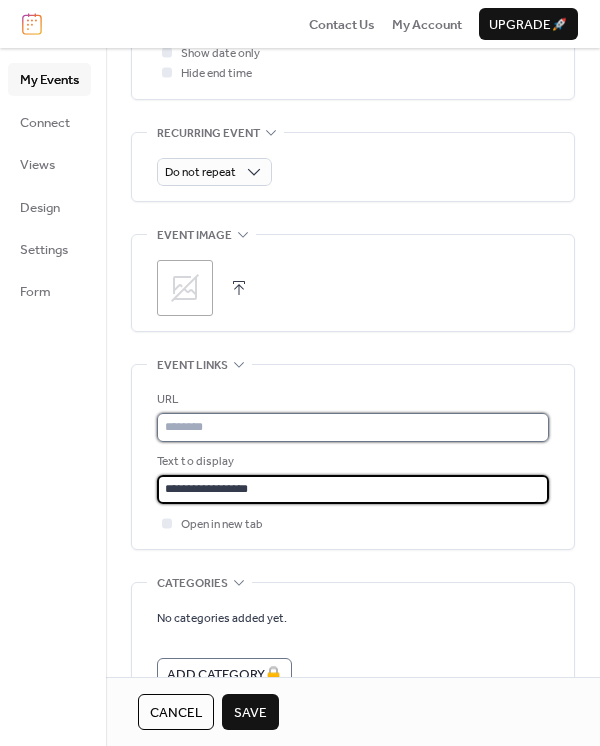 click at bounding box center (353, 427) 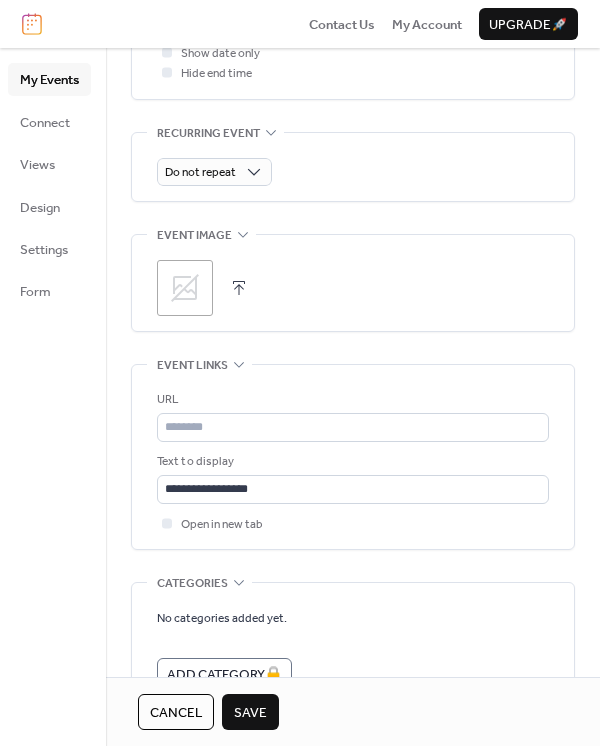 click on "My Events Connect Views Design Settings Form" at bounding box center (53, 397) 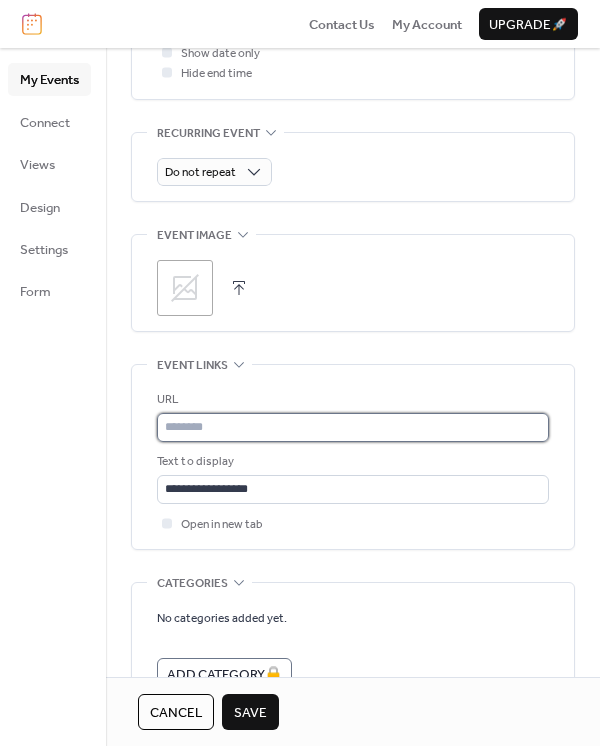 click at bounding box center [353, 427] 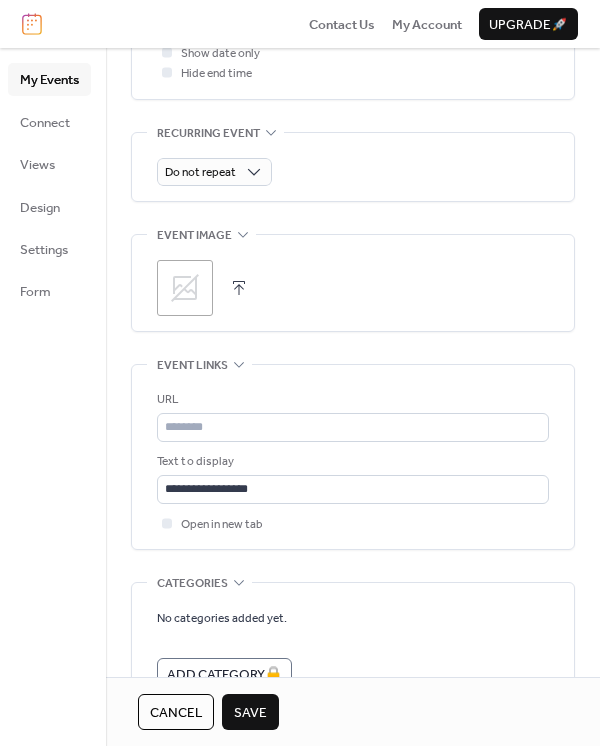 drag, startPoint x: 172, startPoint y: 445, endPoint x: 84, endPoint y: 504, distance: 105.9481 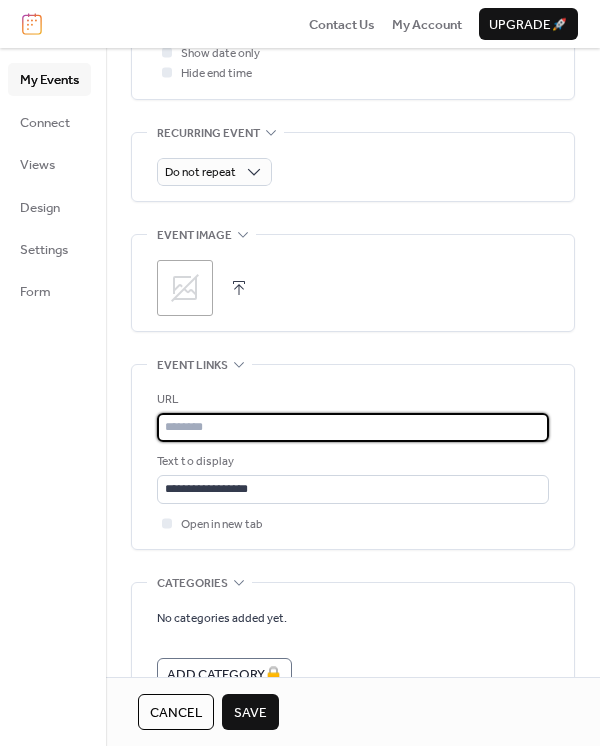 click at bounding box center [353, 427] 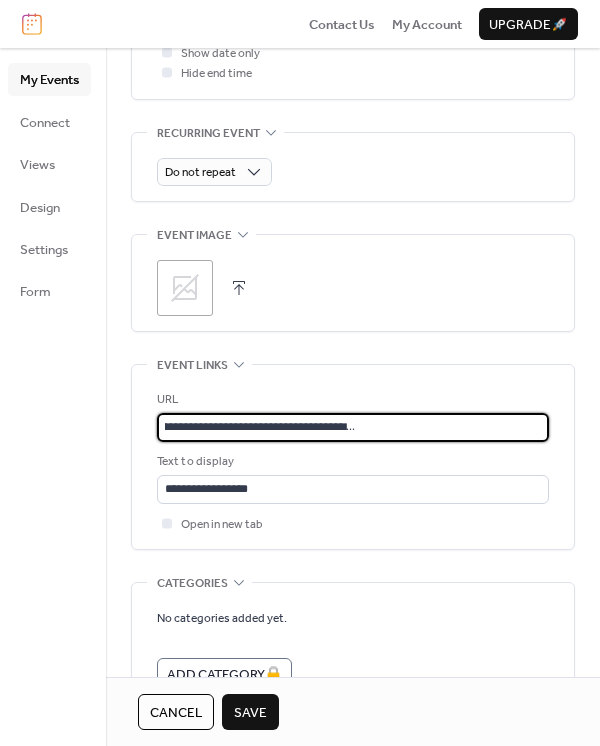 scroll, scrollTop: 0, scrollLeft: 290, axis: horizontal 